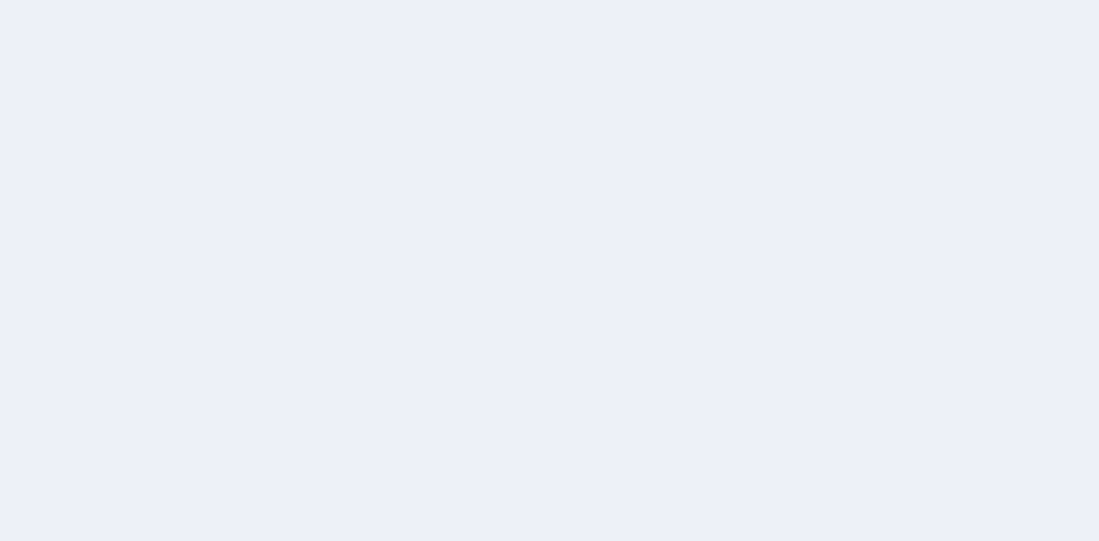 scroll, scrollTop: 0, scrollLeft: 0, axis: both 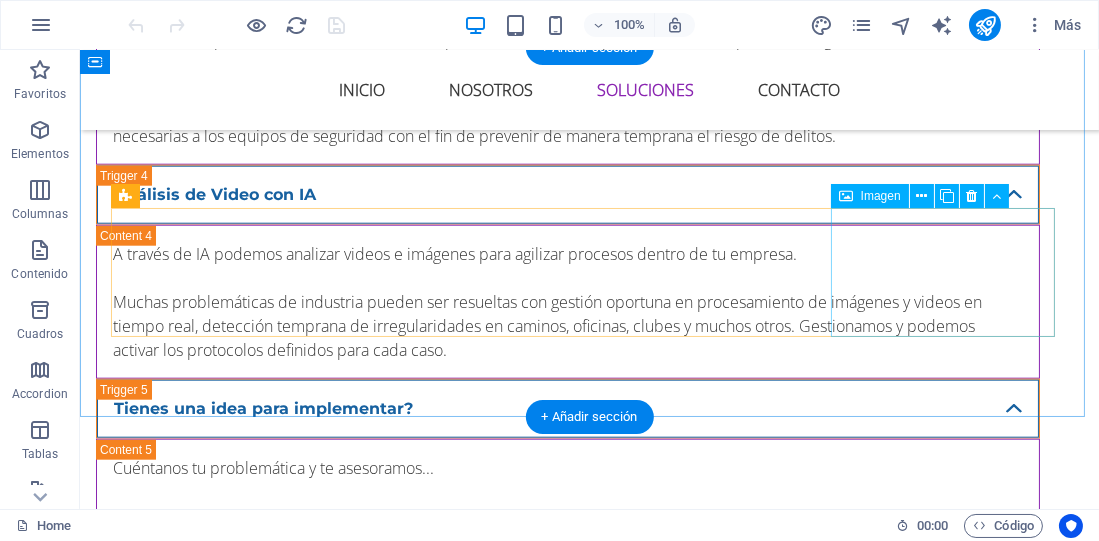 click at bounding box center [230, 1543] 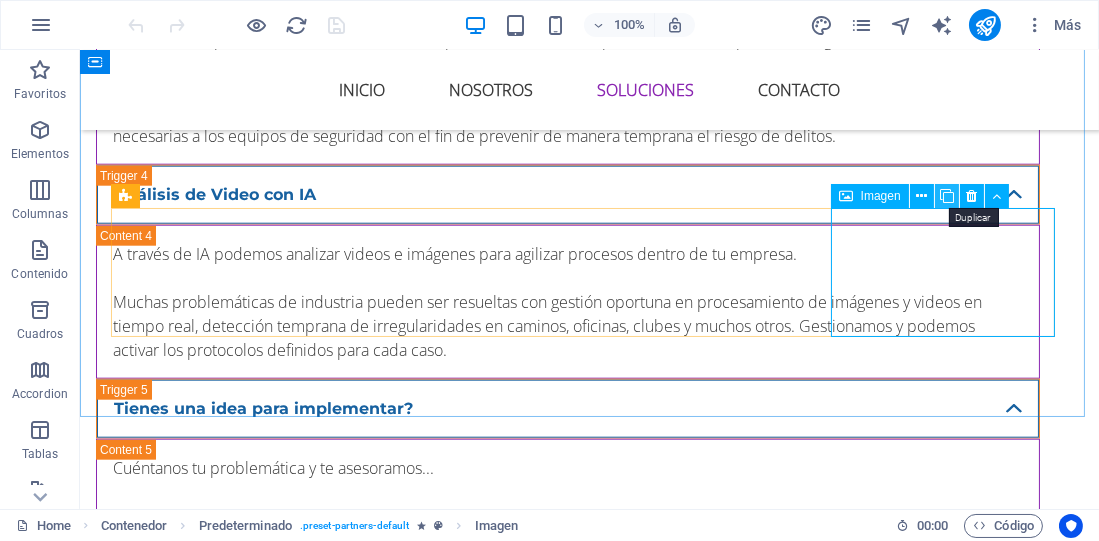 click at bounding box center [947, 196] 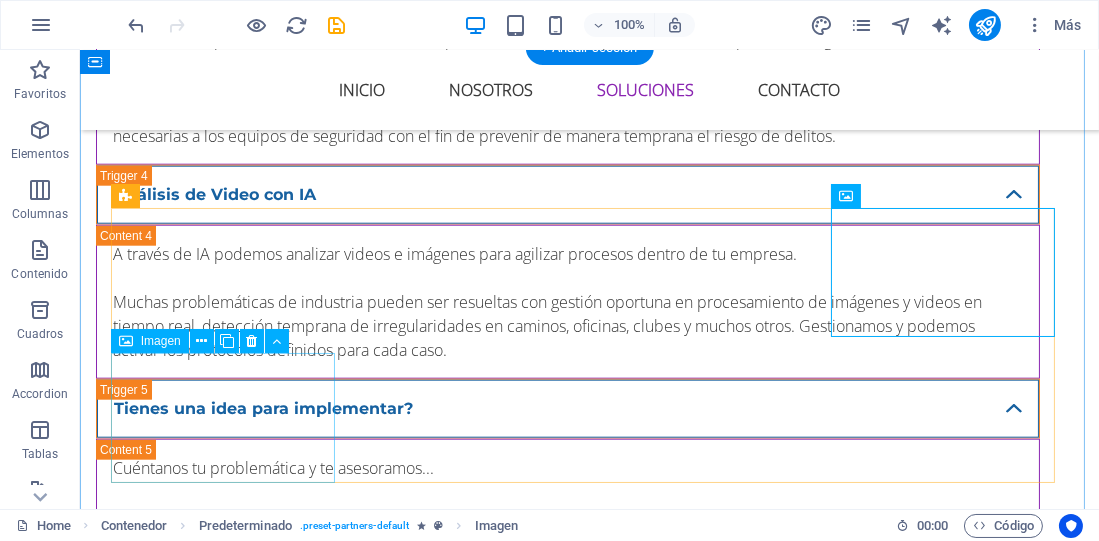 click at bounding box center [230, 1681] 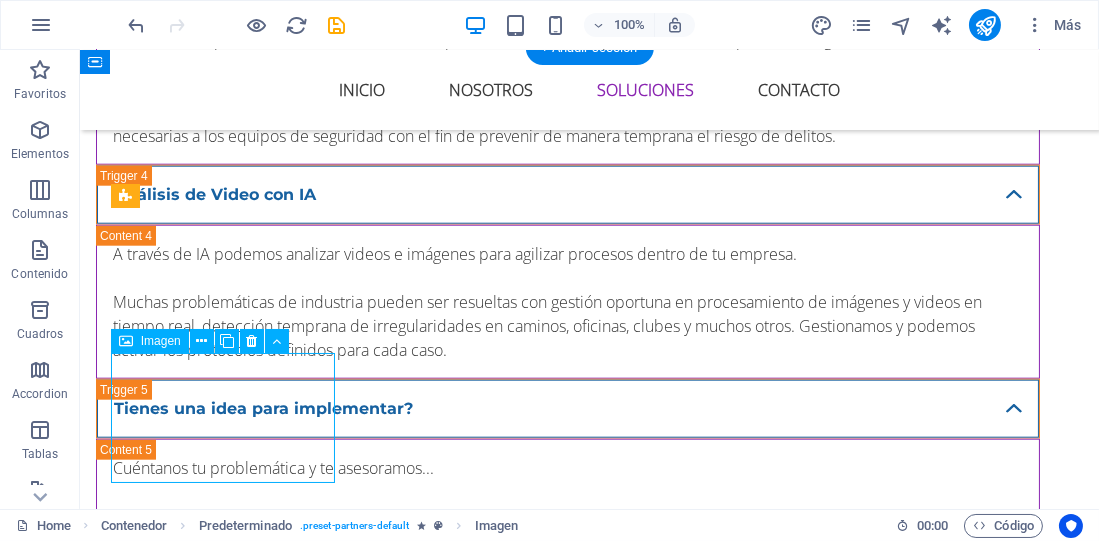 click at bounding box center [230, 1681] 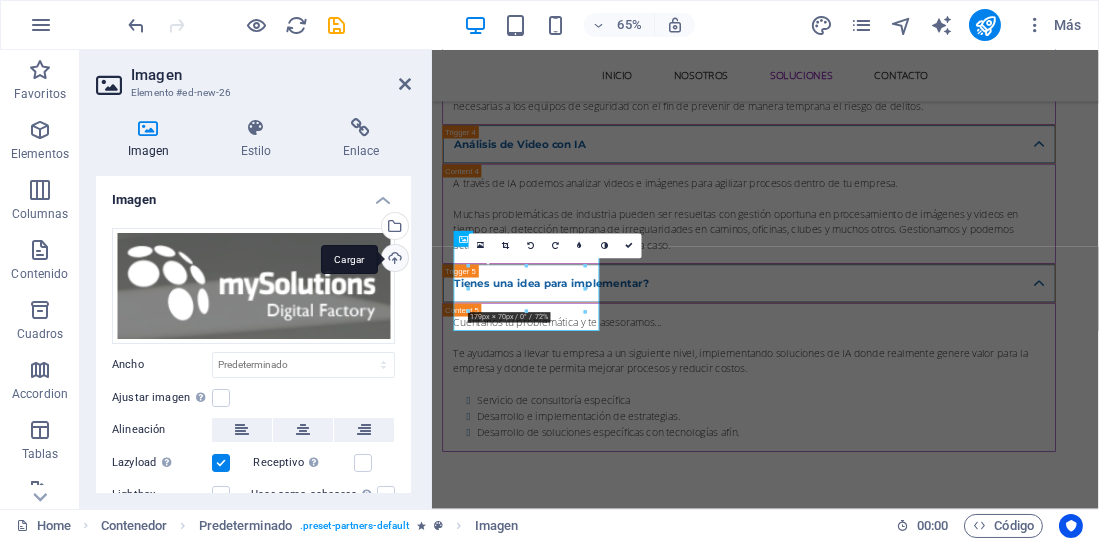 click on "Cargar" at bounding box center (393, 260) 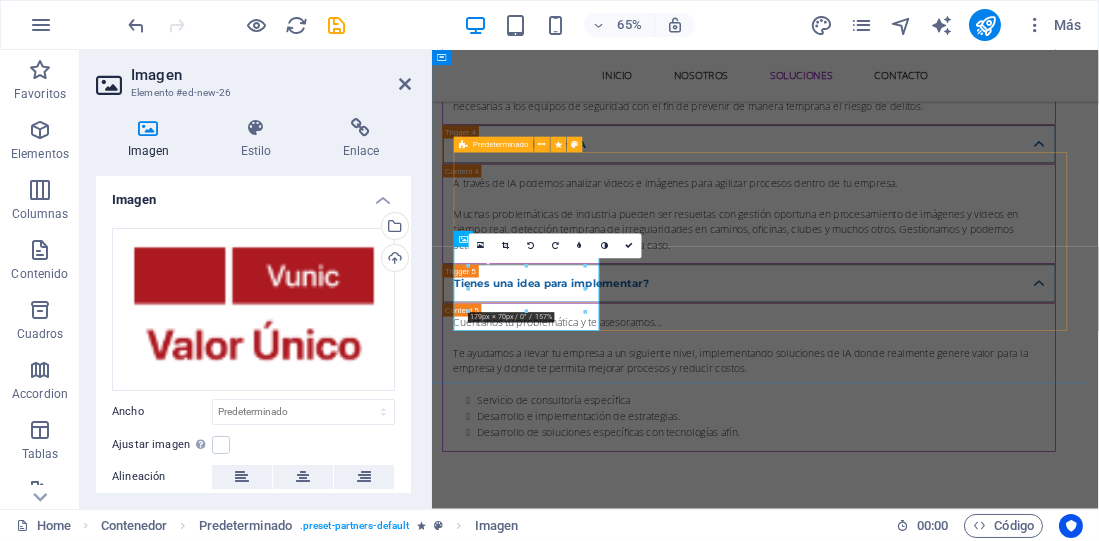 click at bounding box center (944, 1407) 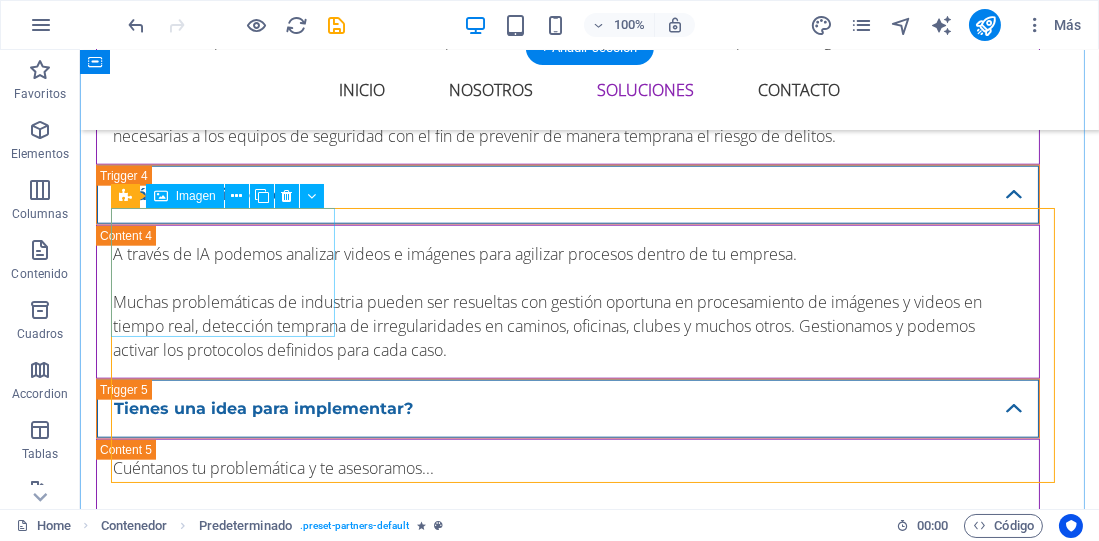 click at bounding box center [230, 1132] 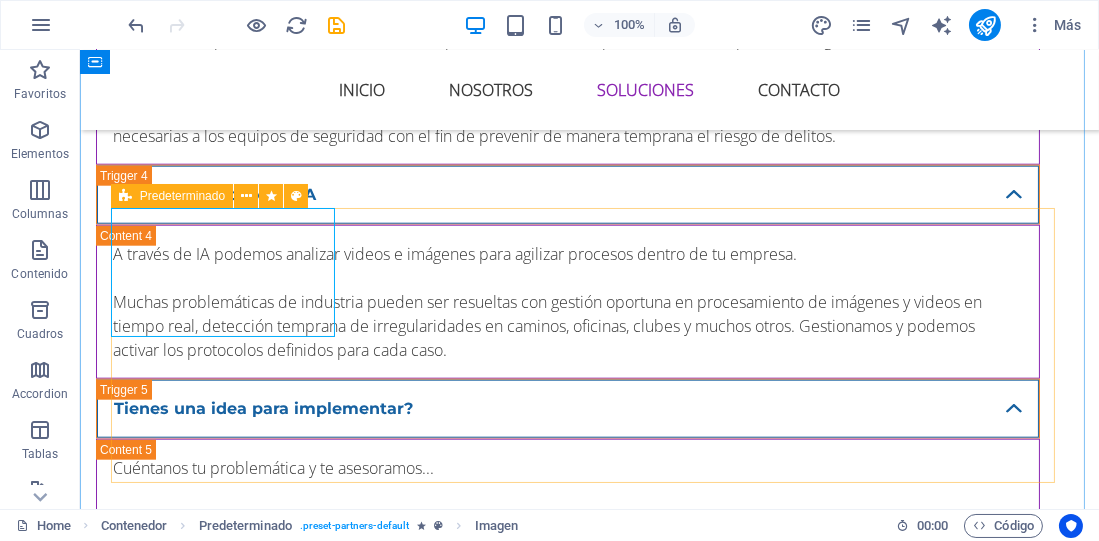 click on "Predeterminado" at bounding box center (182, 196) 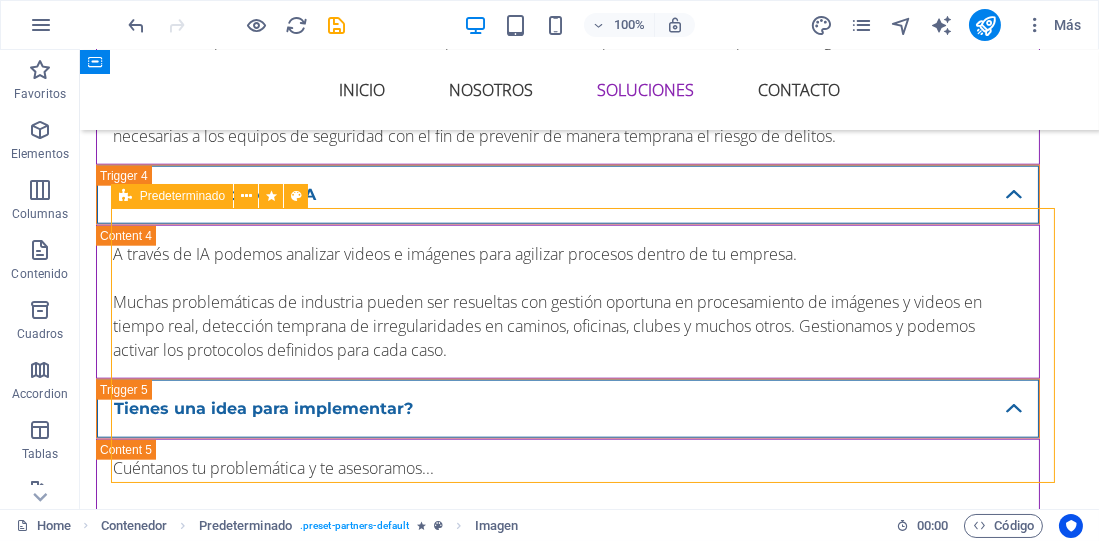 click on "Predeterminado" at bounding box center (182, 196) 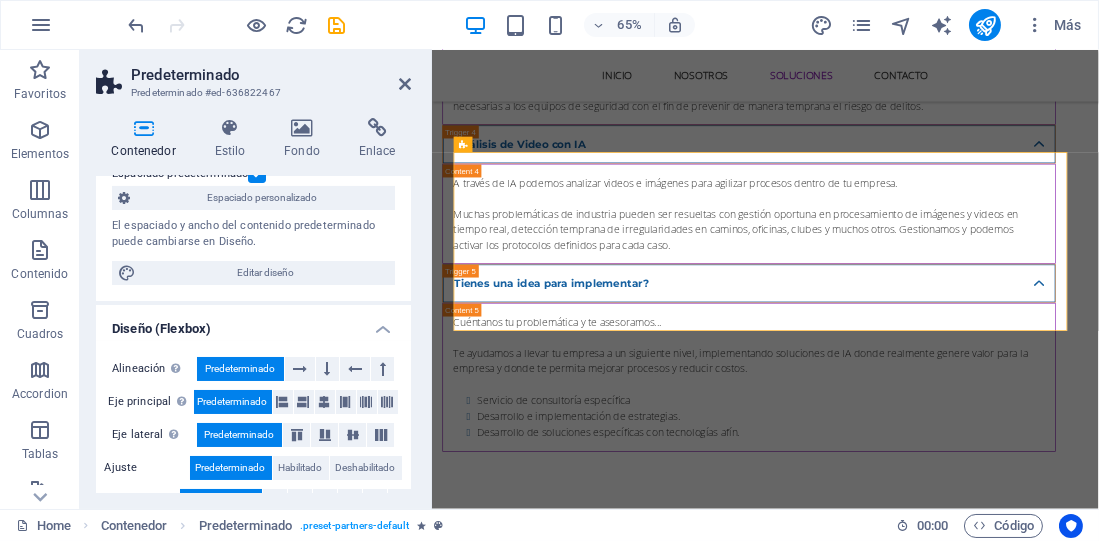 scroll, scrollTop: 0, scrollLeft: 0, axis: both 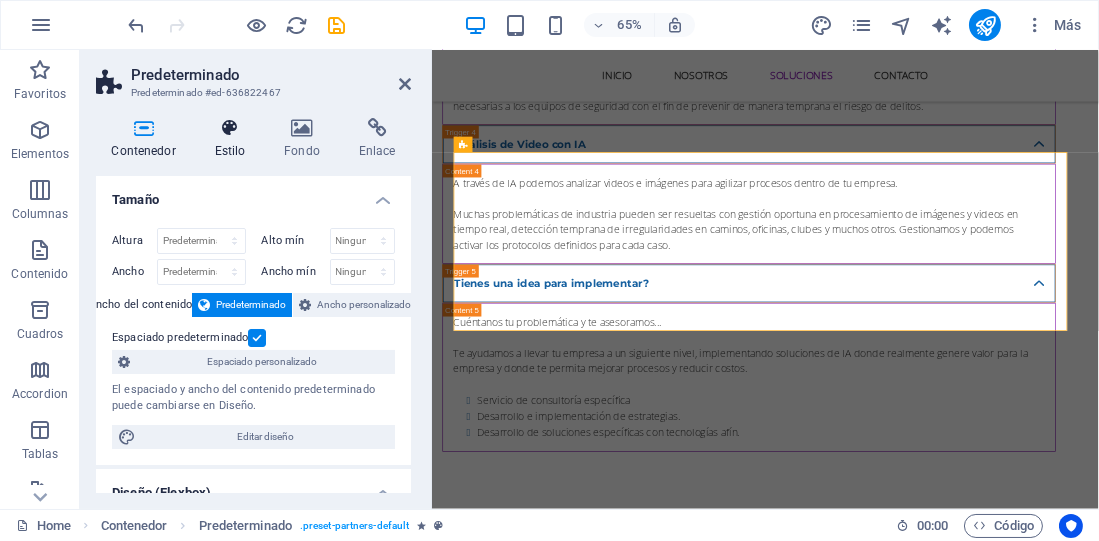 click on "Estilo" at bounding box center (234, 139) 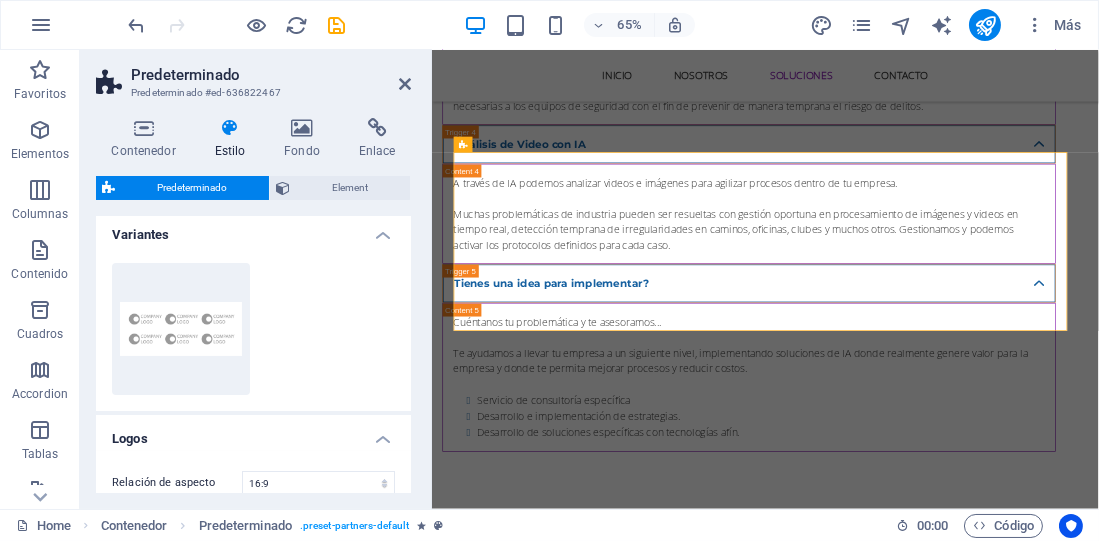 scroll, scrollTop: 0, scrollLeft: 0, axis: both 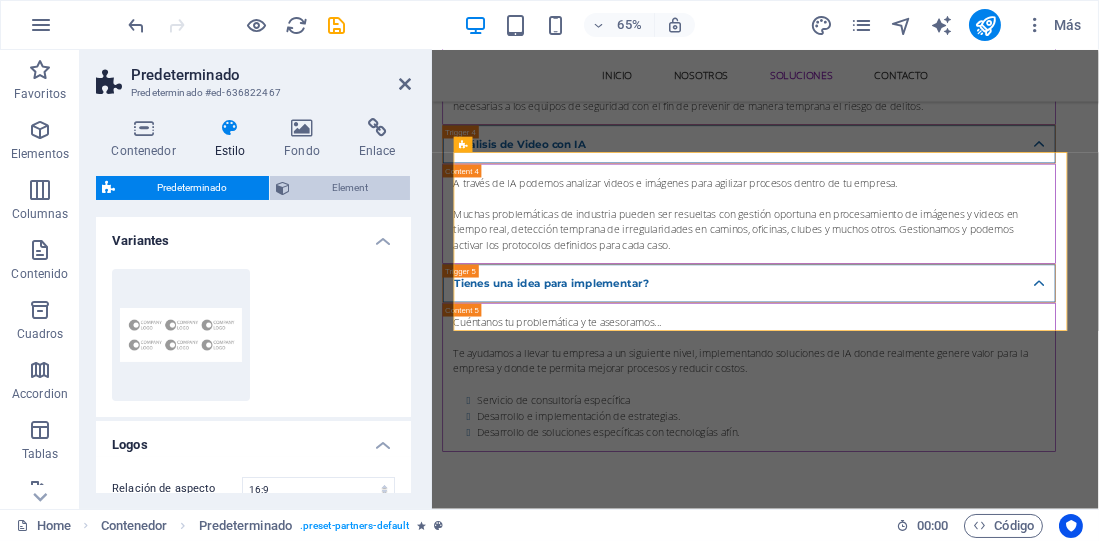 click on "Element" at bounding box center (350, 188) 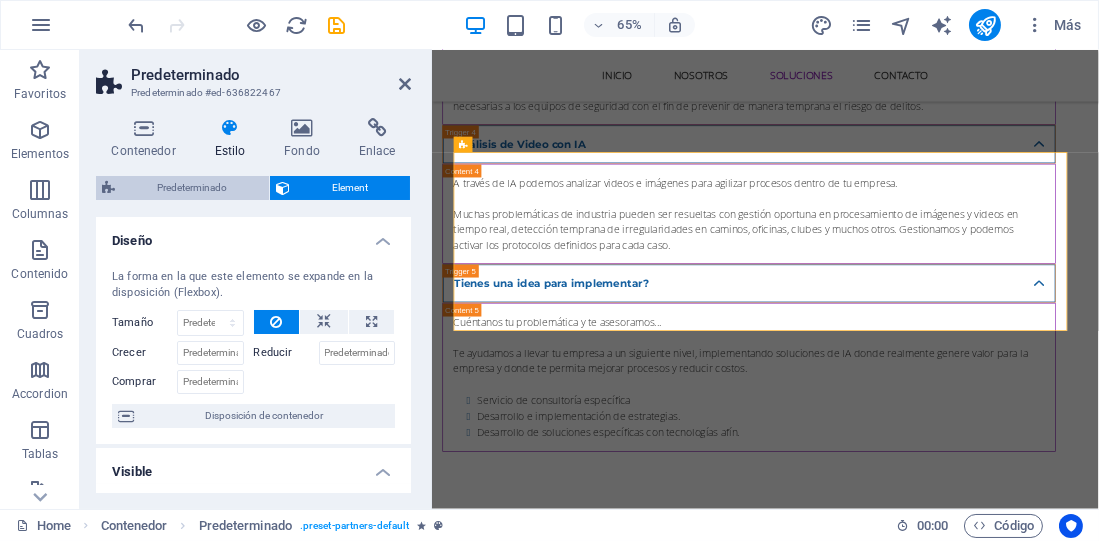 click on "Predeterminado" at bounding box center [192, 188] 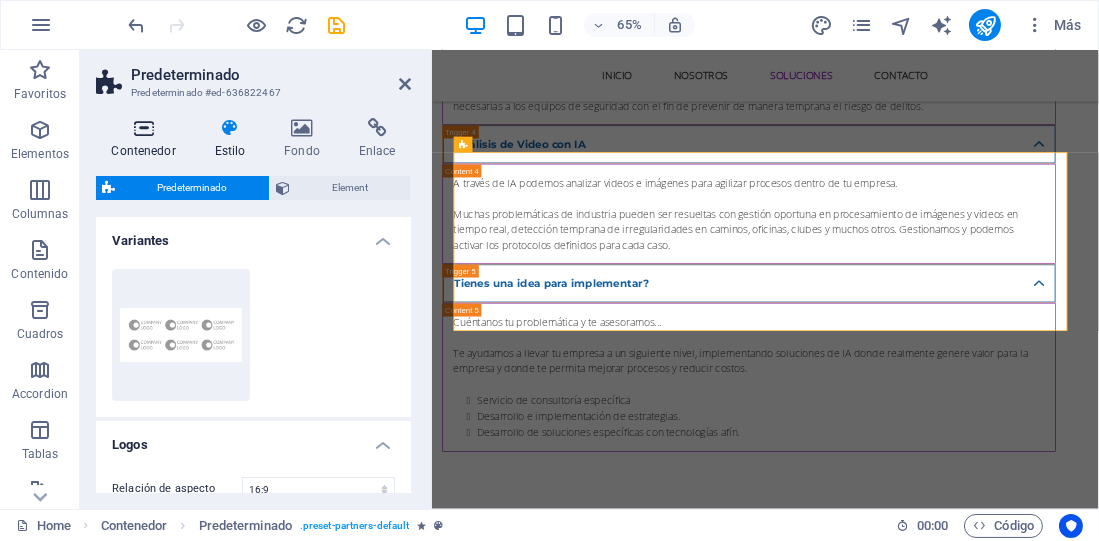 click at bounding box center (143, 128) 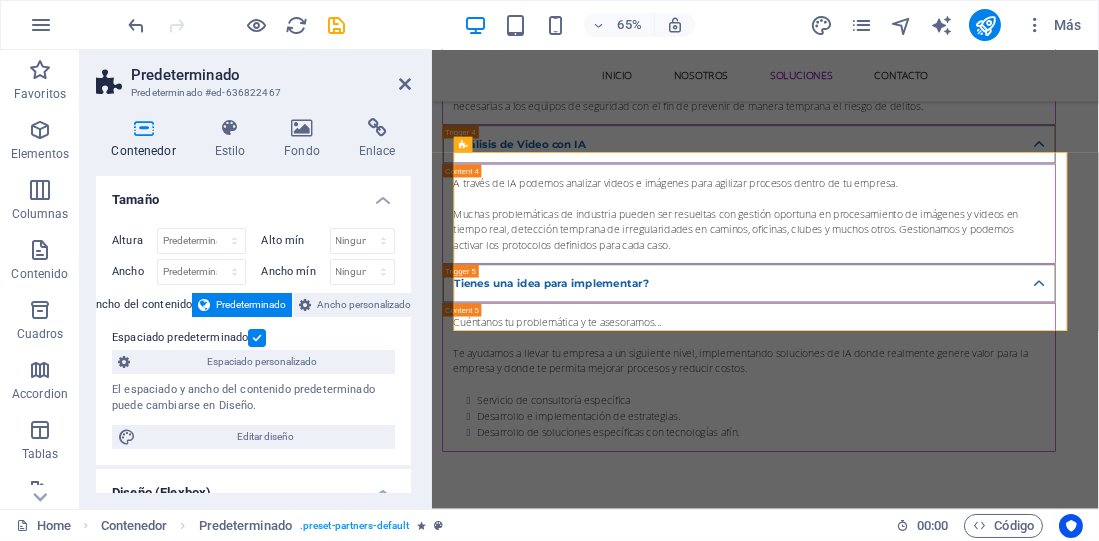 click on "Predeterminado" at bounding box center [271, 75] 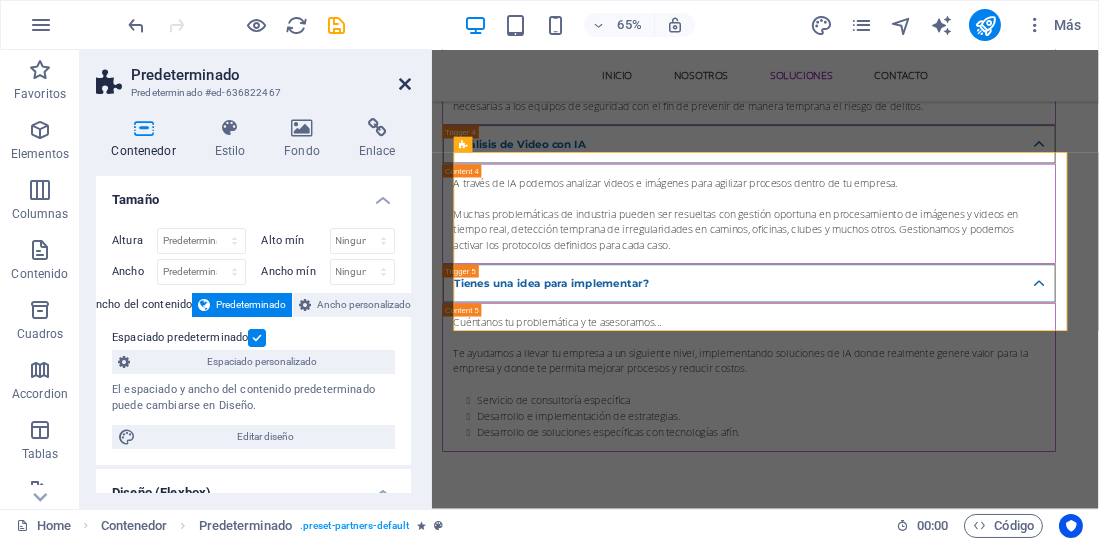 drag, startPoint x: 402, startPoint y: 80, endPoint x: 323, endPoint y: 38, distance: 89.470665 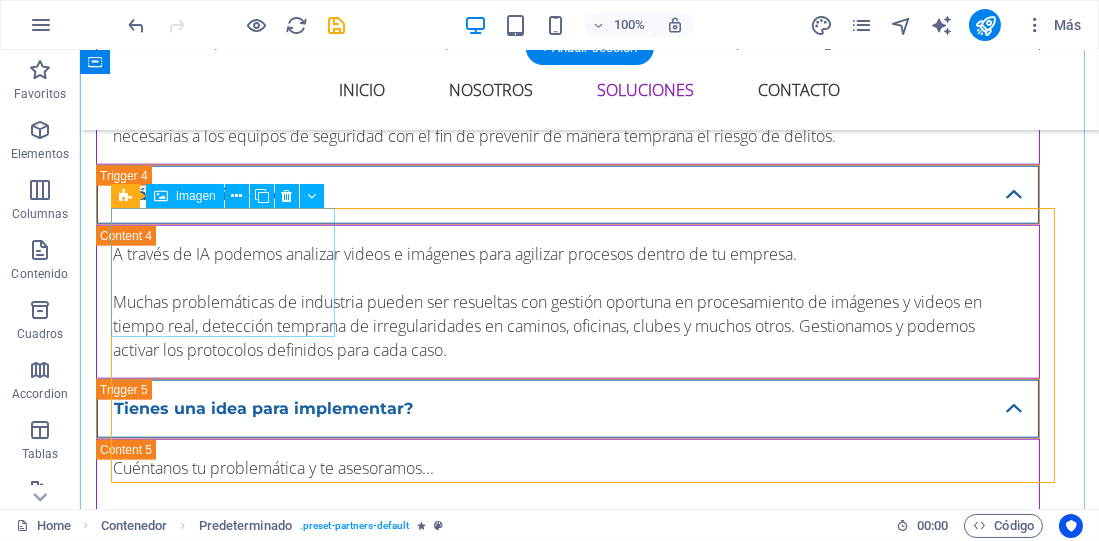 click at bounding box center [230, 1132] 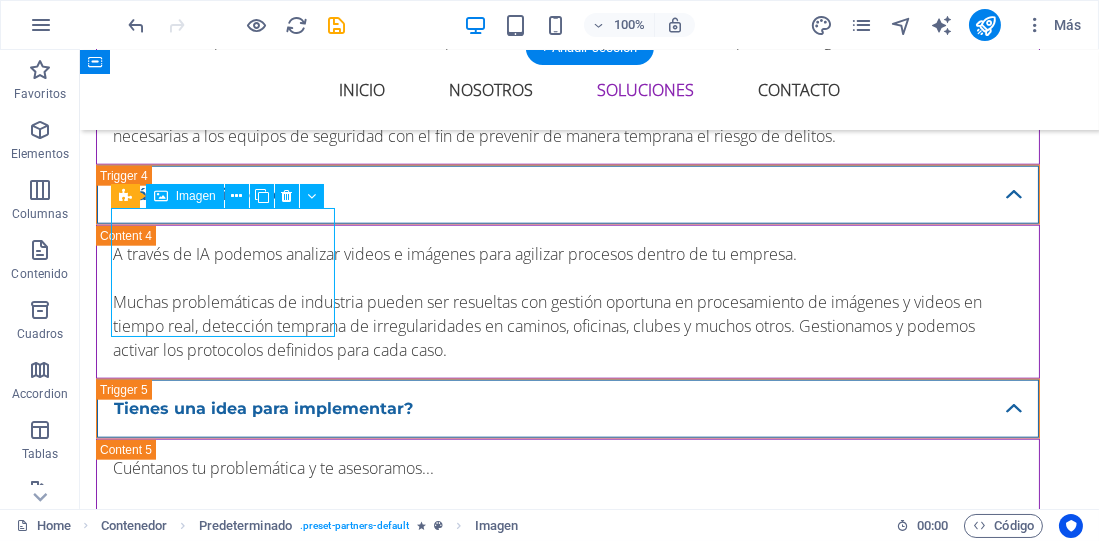 click at bounding box center (230, 1132) 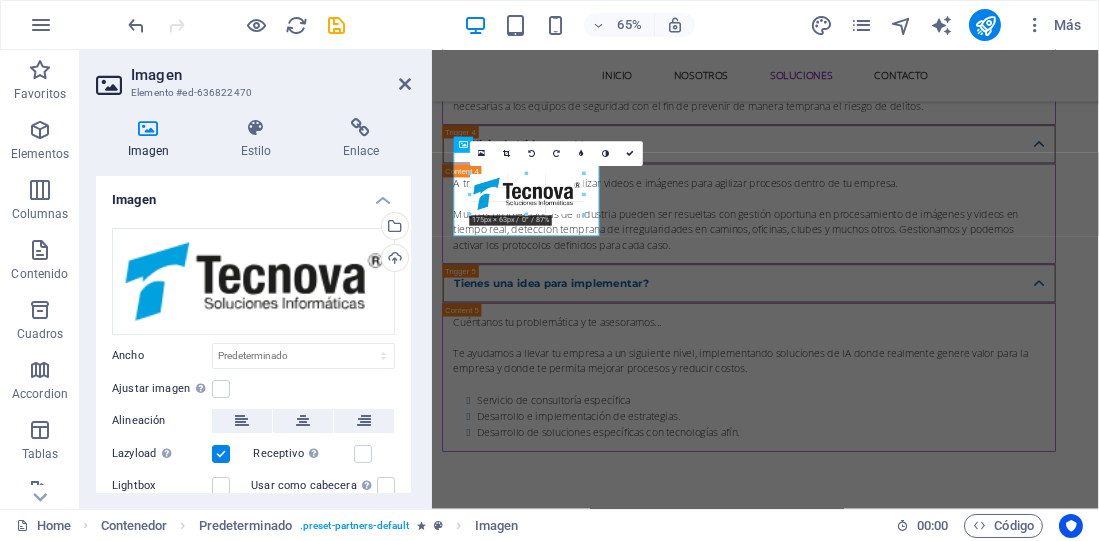 drag, startPoint x: 588, startPoint y: 219, endPoint x: 571, endPoint y: 220, distance: 17.029387 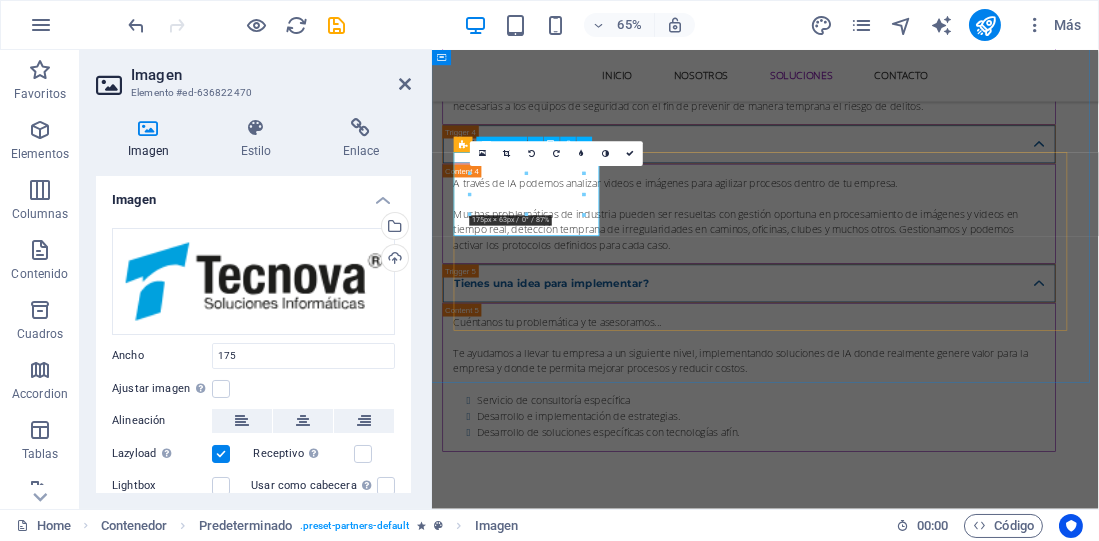 type on "175" 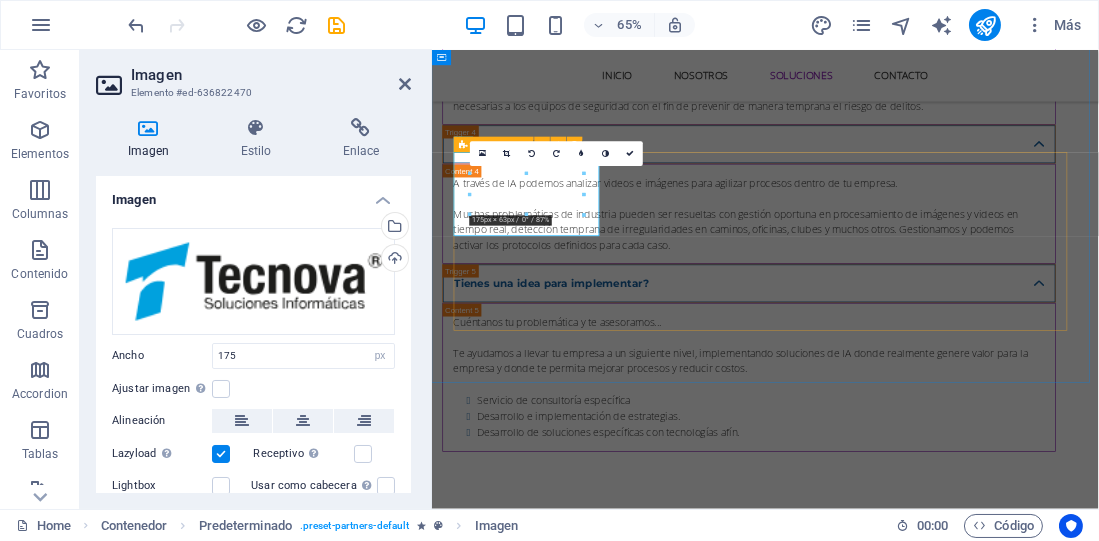 click at bounding box center (944, 1407) 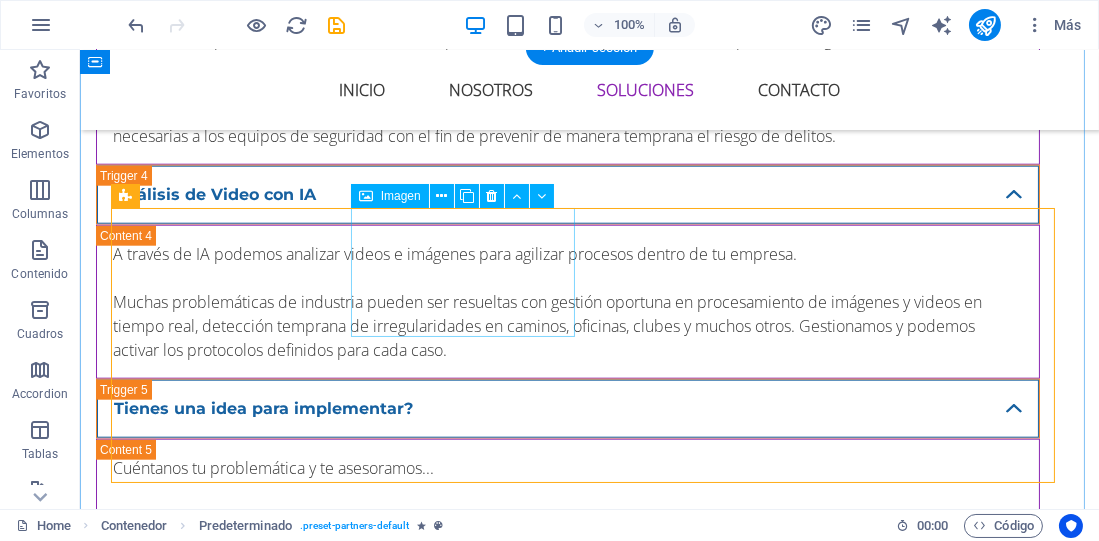 click at bounding box center [230, 1269] 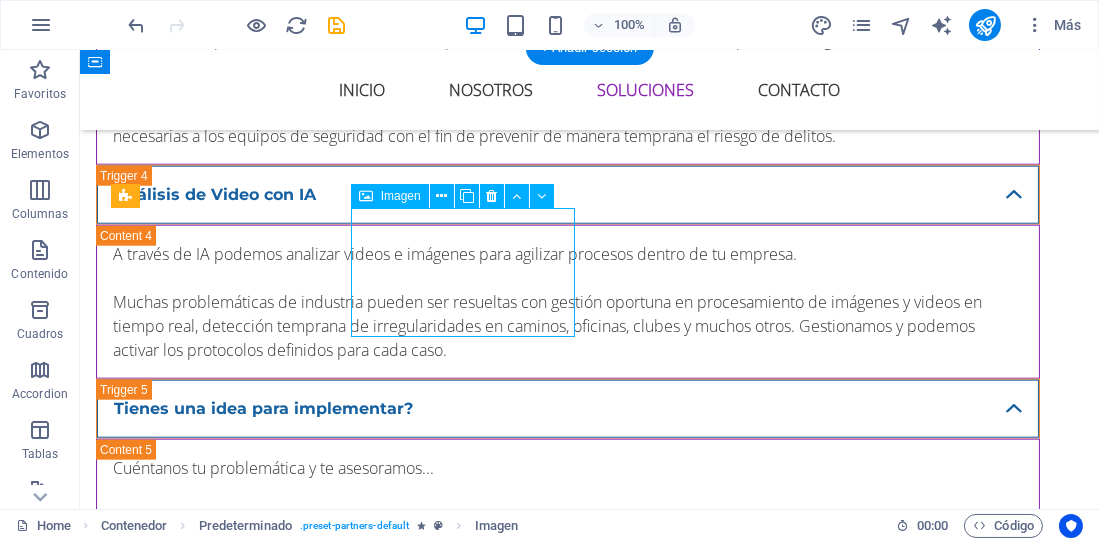 click at bounding box center [230, 1269] 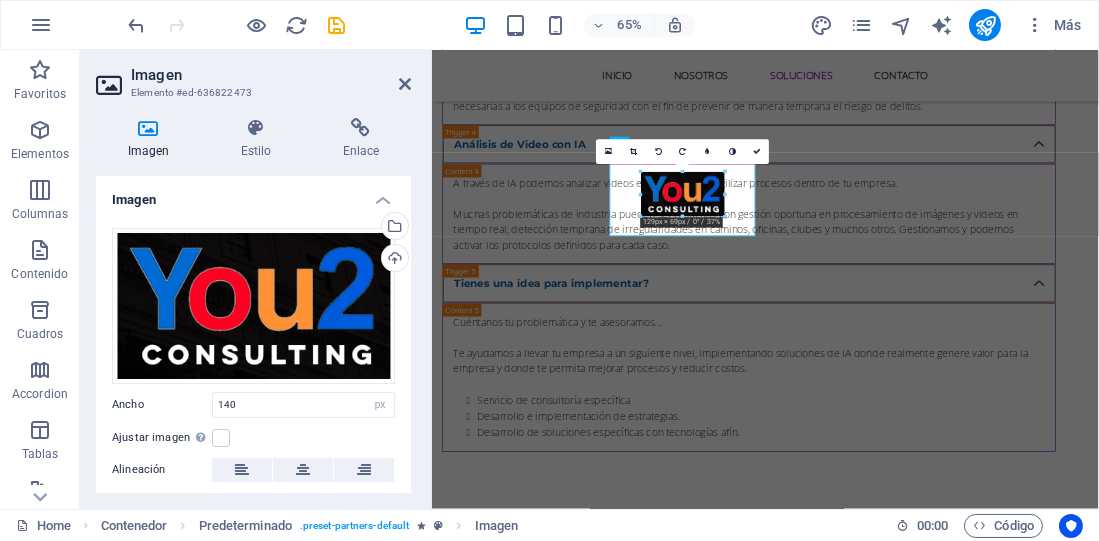 drag, startPoint x: 729, startPoint y: 219, endPoint x: 710, endPoint y: 210, distance: 21.023796 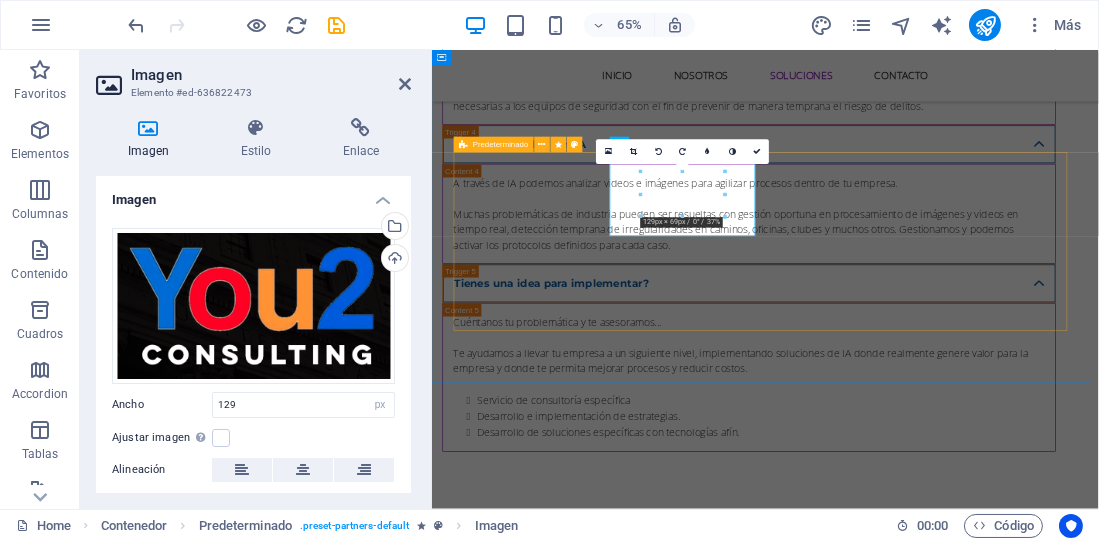 click at bounding box center (944, 1407) 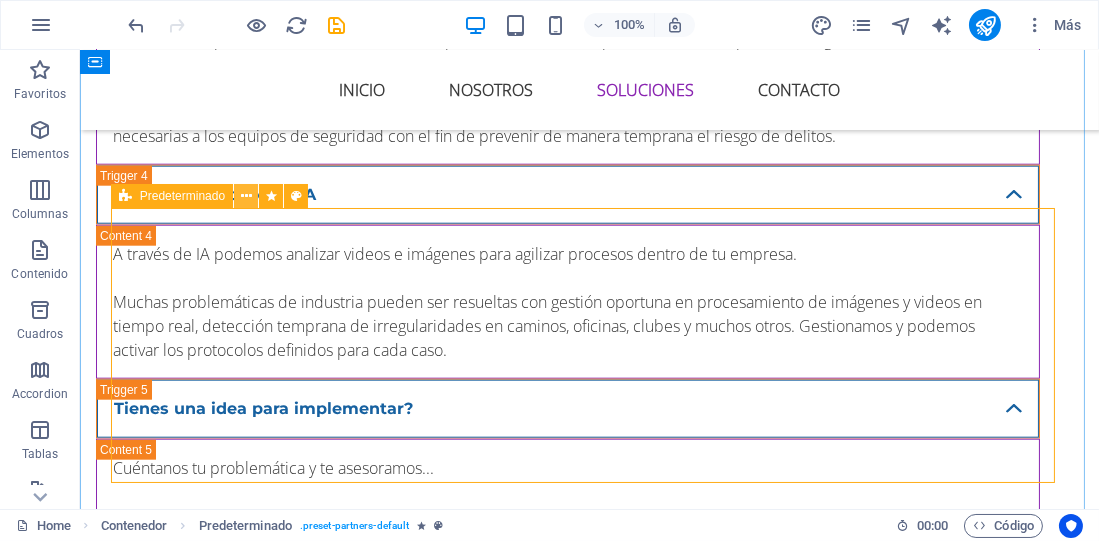 click at bounding box center [246, 196] 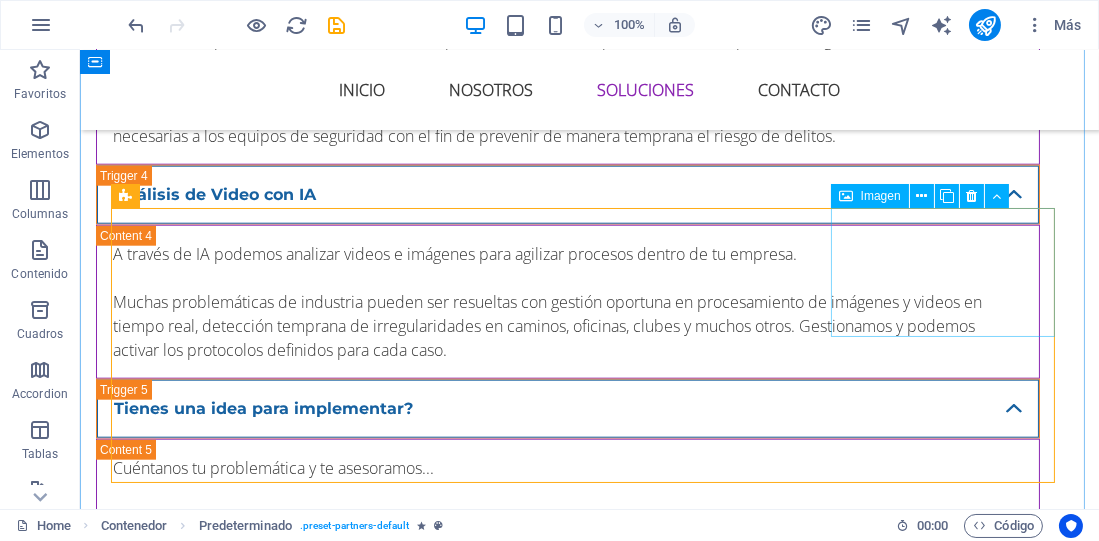 click on "Imagen" at bounding box center [881, 196] 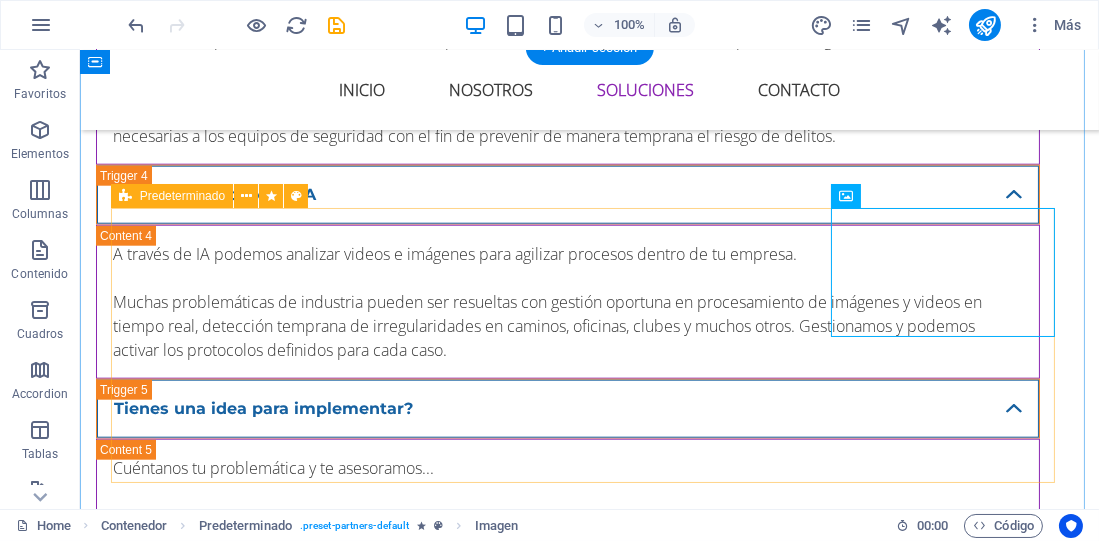 click at bounding box center [590, 1407] 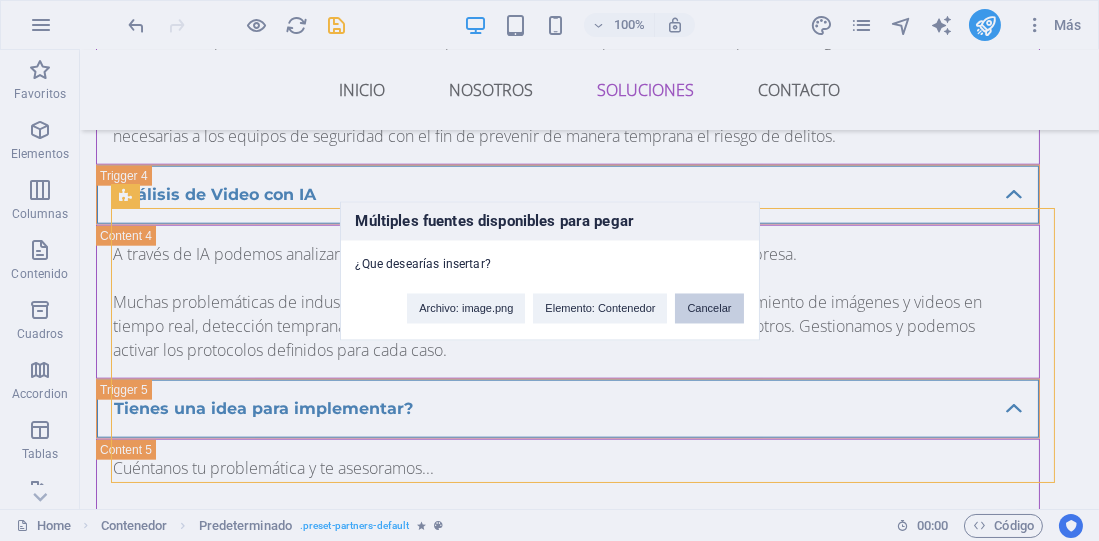 type 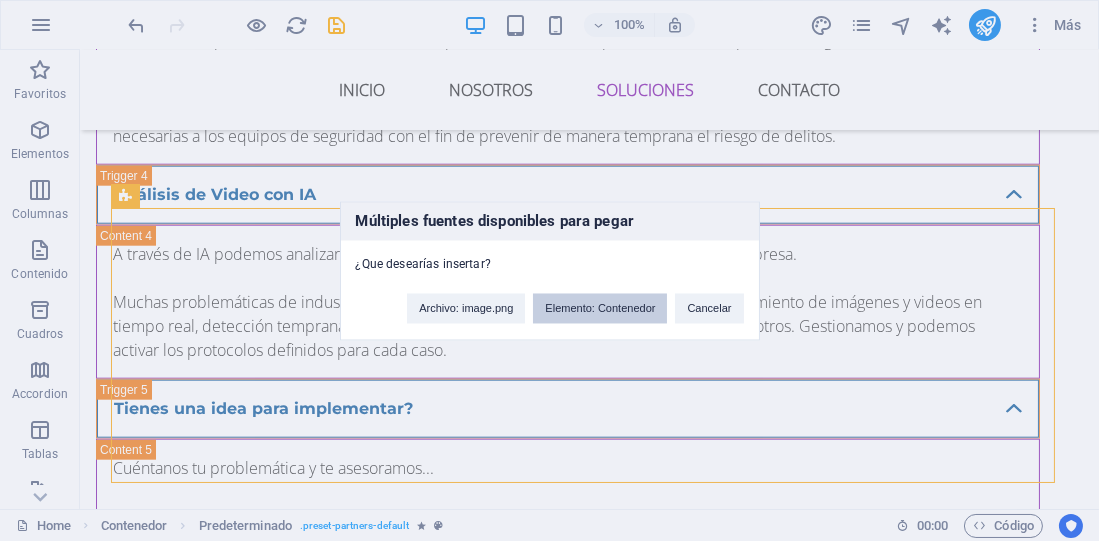 click on "Elemento: Contenedor" at bounding box center [600, 308] 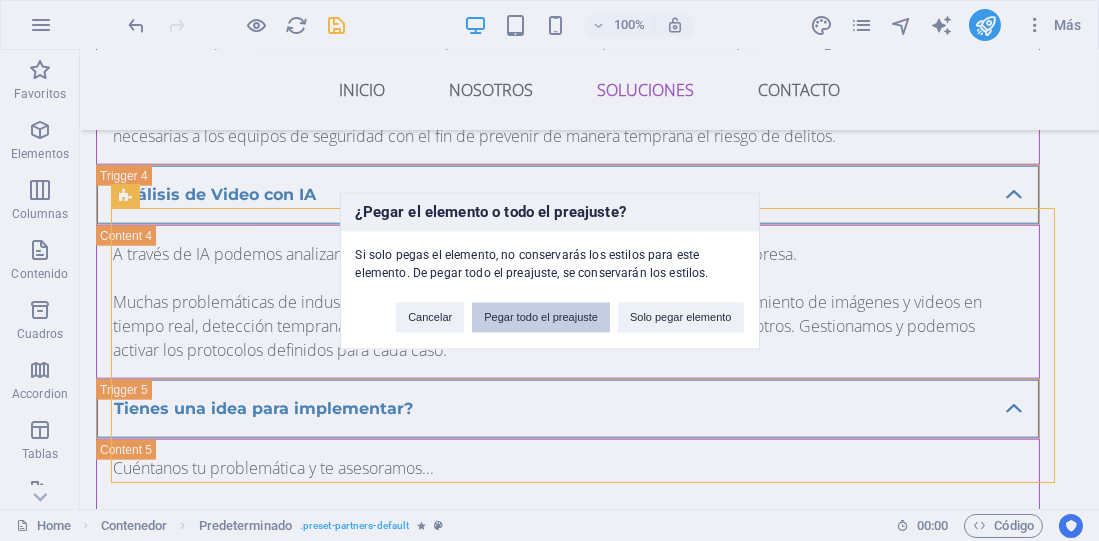 click on "Pegar todo el preajuste" at bounding box center [541, 317] 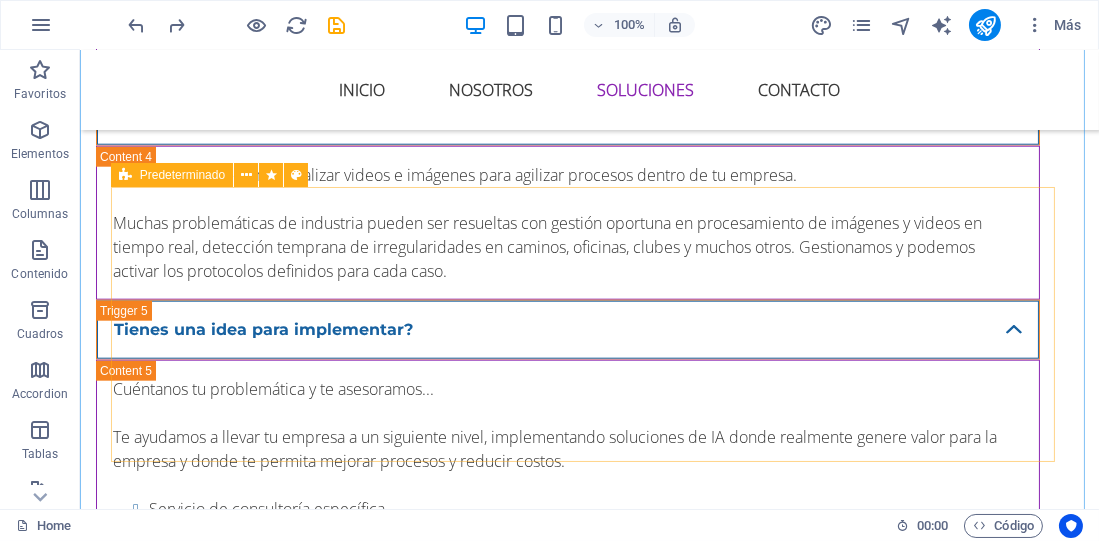scroll, scrollTop: 3636, scrollLeft: 0, axis: vertical 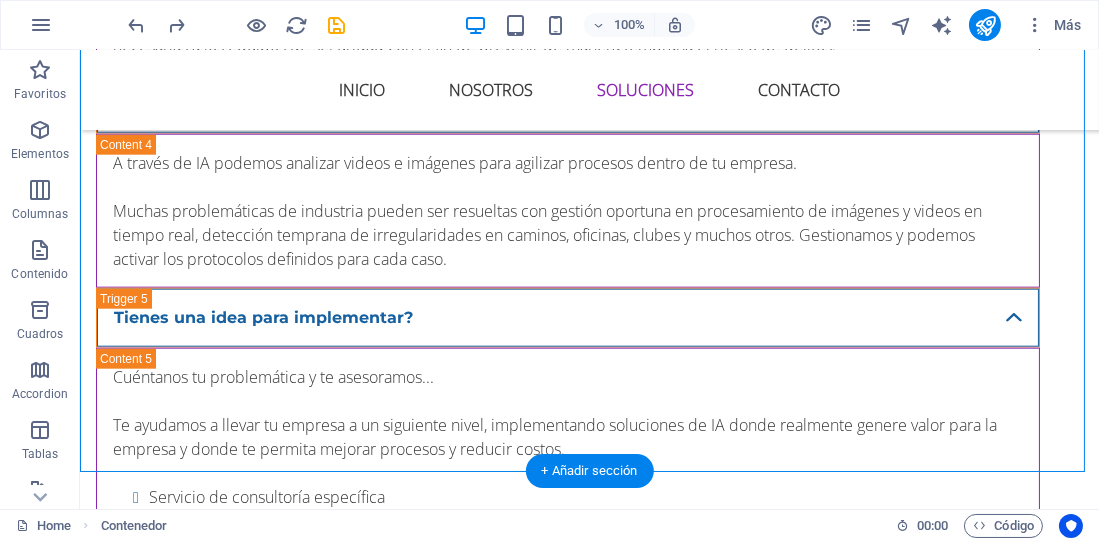 drag, startPoint x: 718, startPoint y: 195, endPoint x: 483, endPoint y: 313, distance: 262.96198 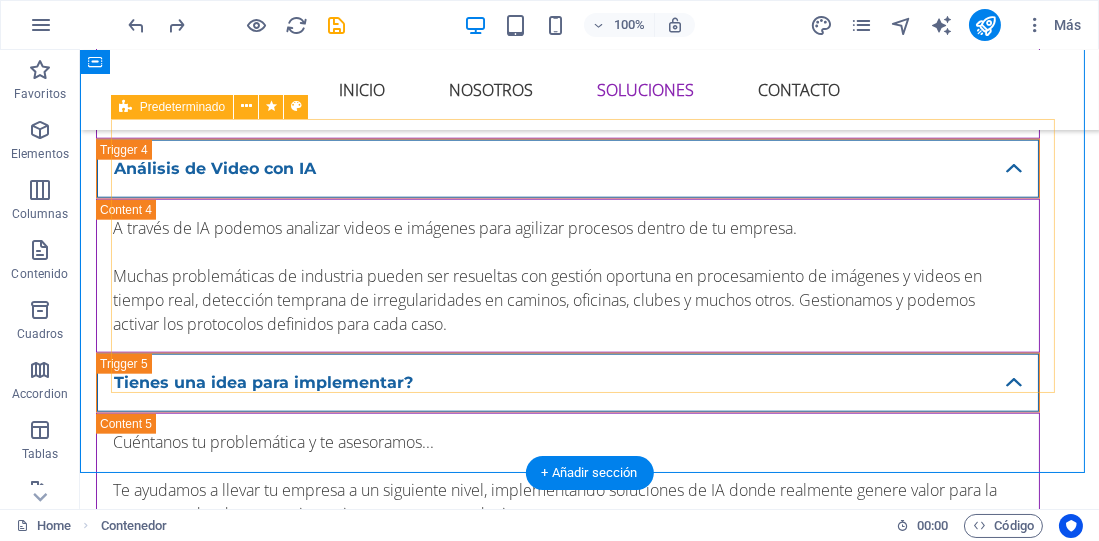 scroll, scrollTop: 3545, scrollLeft: 0, axis: vertical 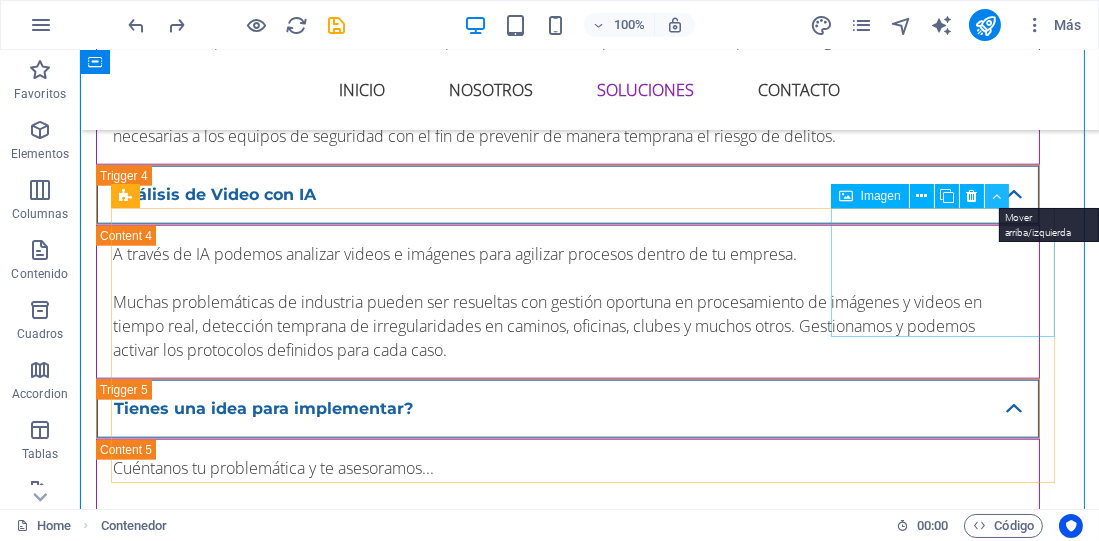click at bounding box center [996, 196] 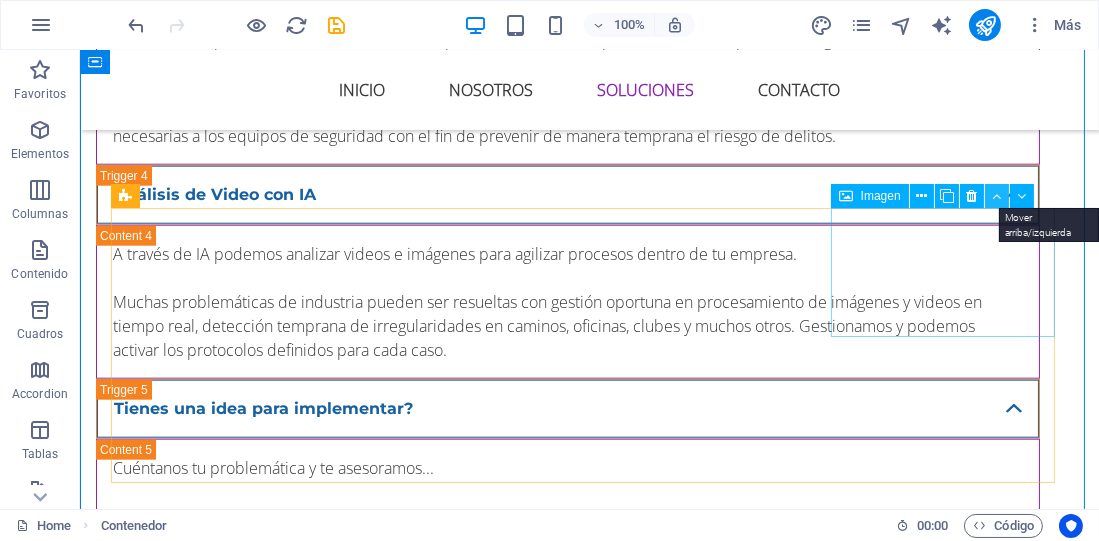click at bounding box center [996, 196] 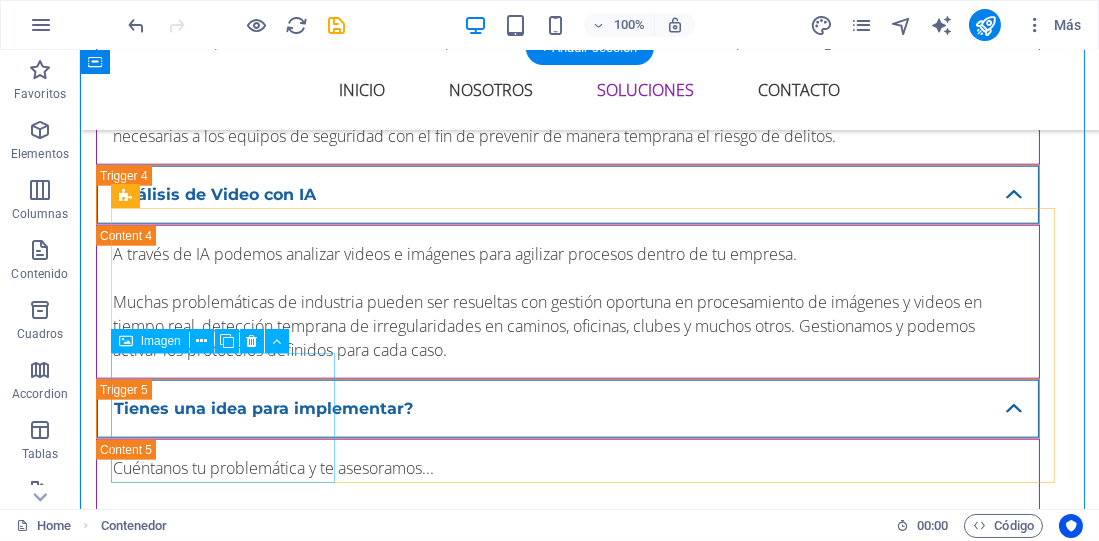 click at bounding box center (230, 1681) 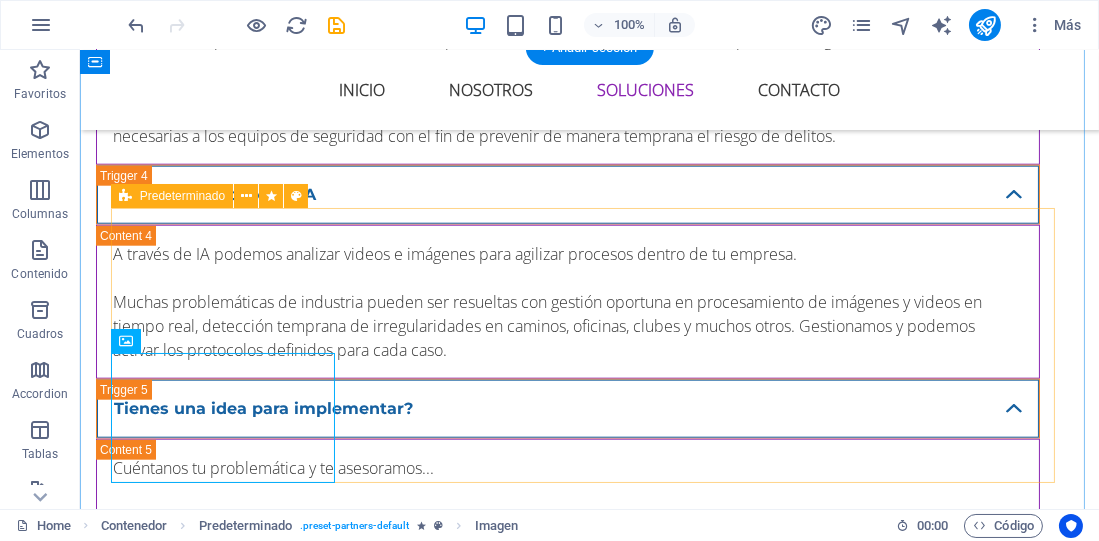 click at bounding box center [590, 1407] 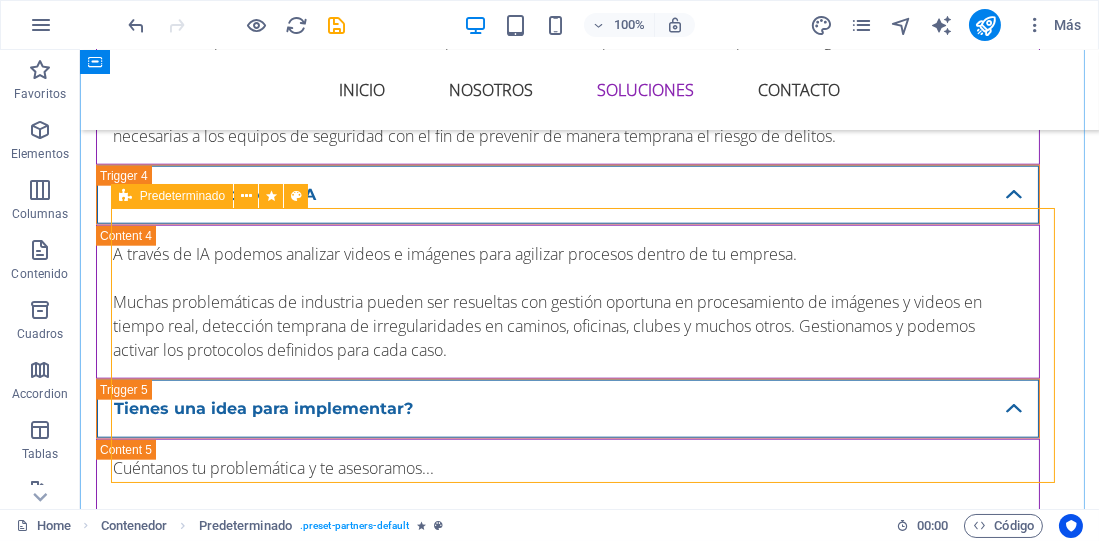 click at bounding box center [125, 196] 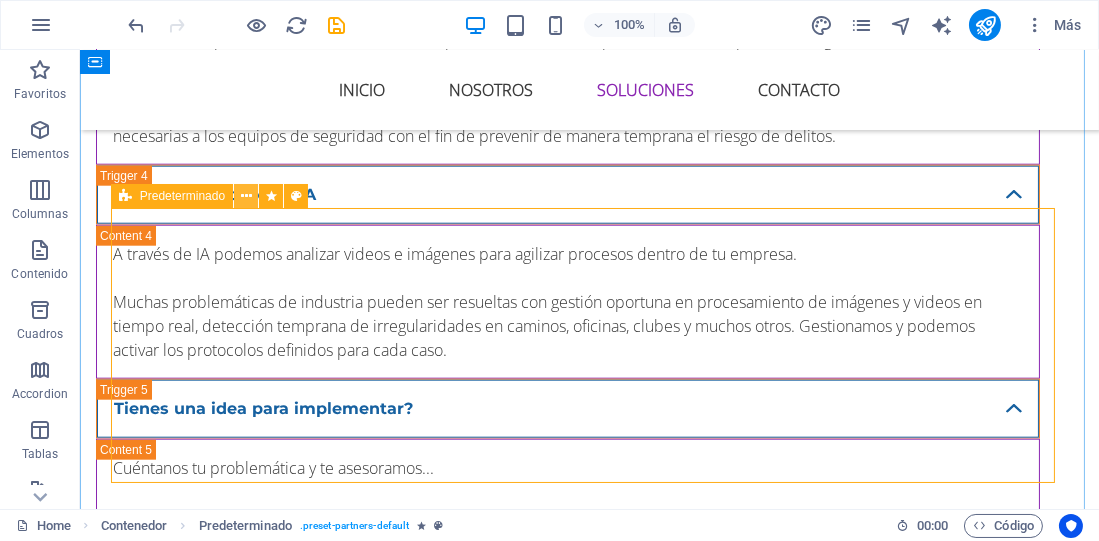 click at bounding box center (246, 196) 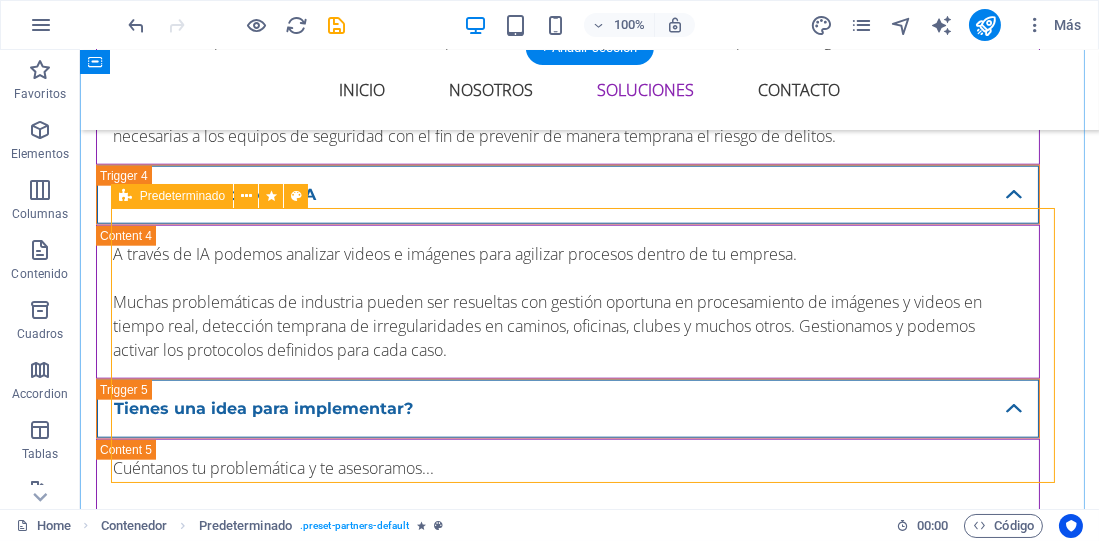 click at bounding box center (590, 1407) 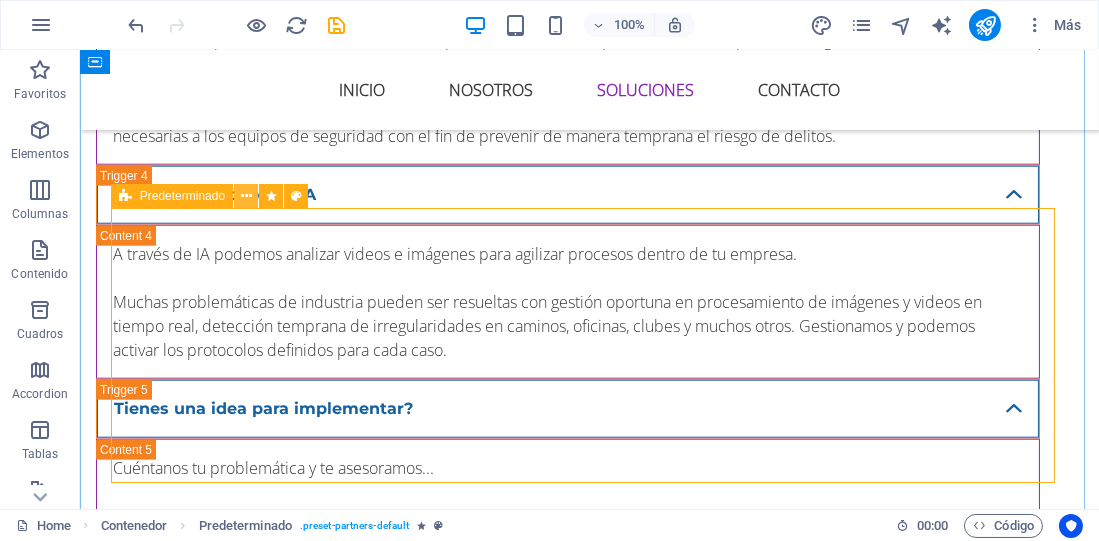 click at bounding box center [246, 196] 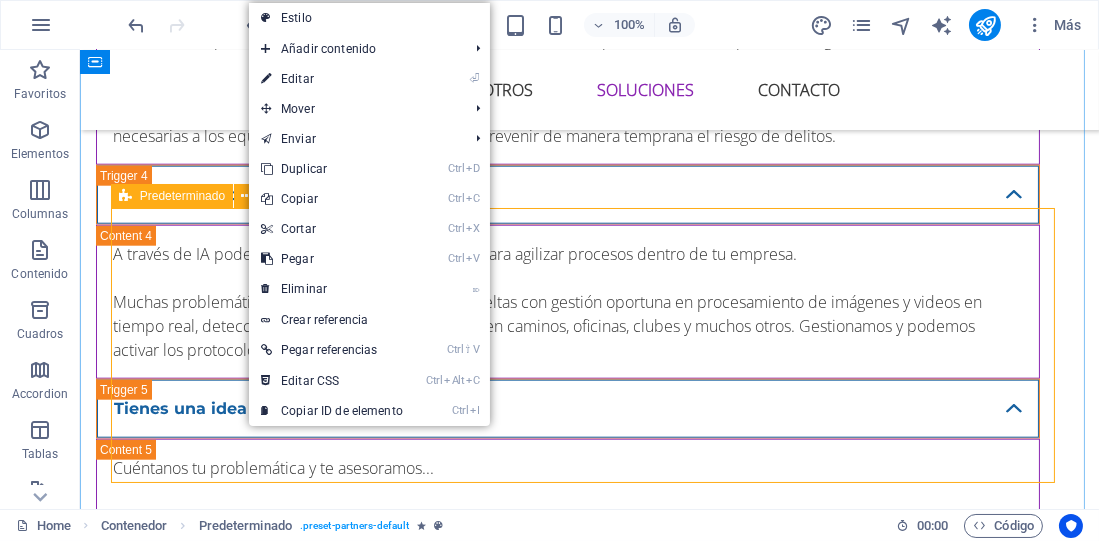 click on "Predeterminado" at bounding box center (182, 196) 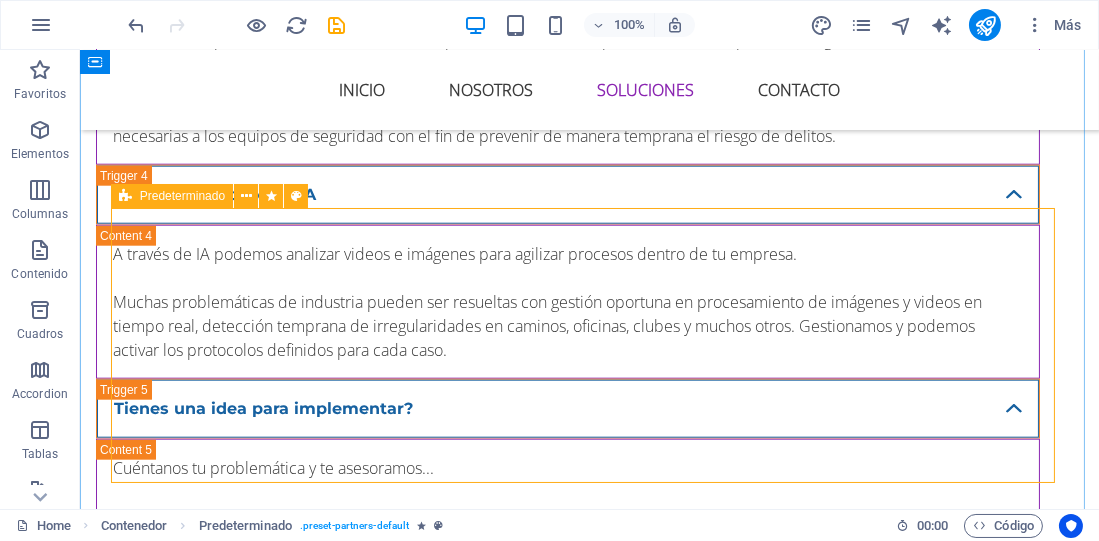 click on "Predeterminado" at bounding box center (182, 196) 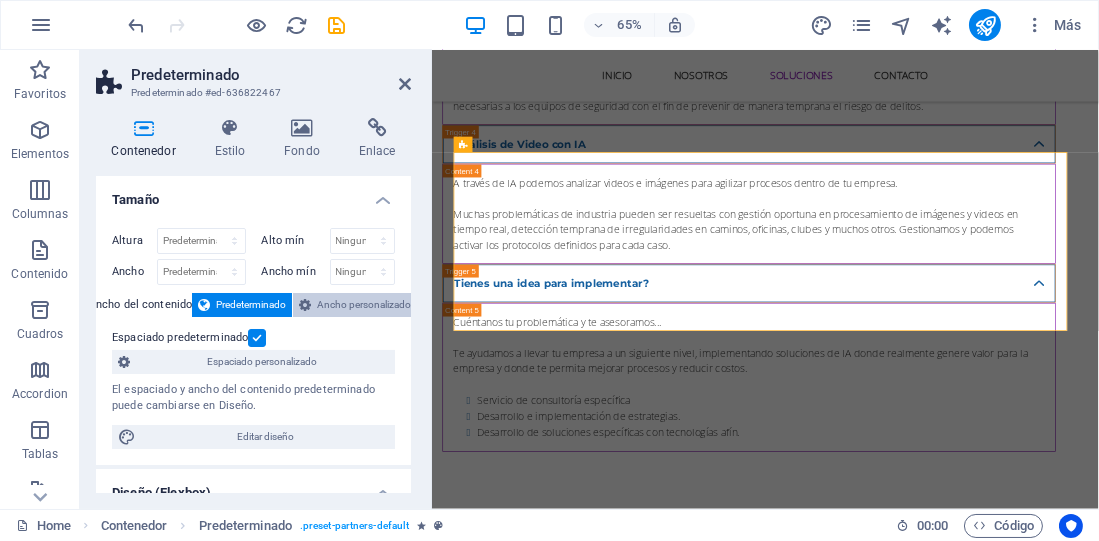 click on "Ancho personalizado" at bounding box center [364, 305] 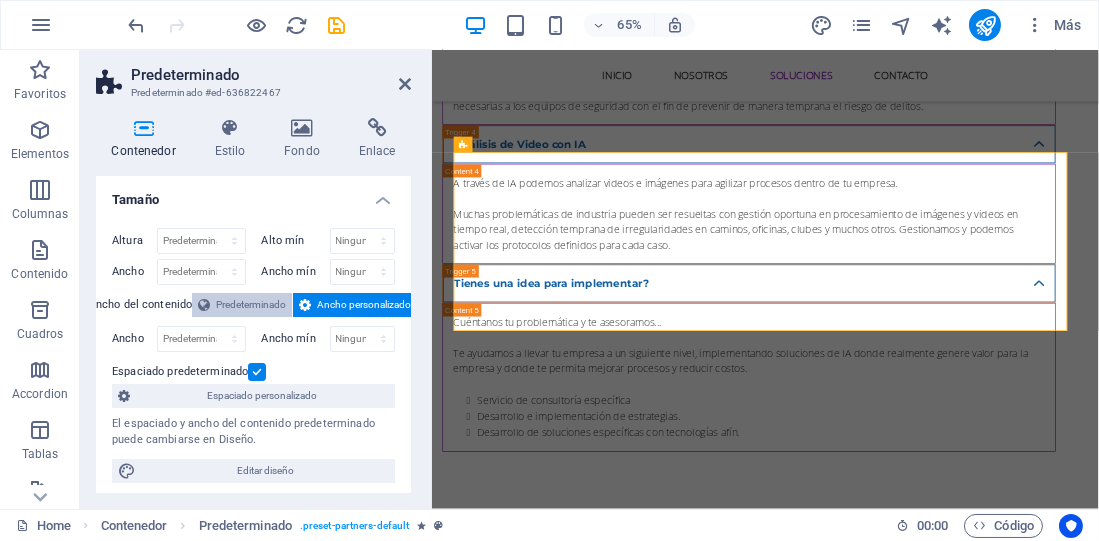 click on "Predeterminado" at bounding box center [251, 305] 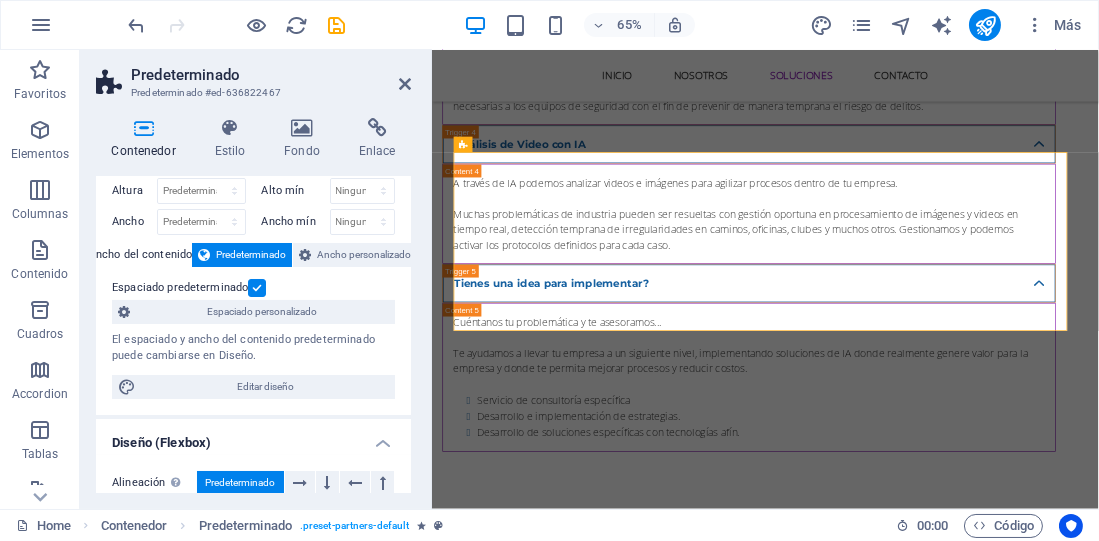 scroll, scrollTop: 90, scrollLeft: 0, axis: vertical 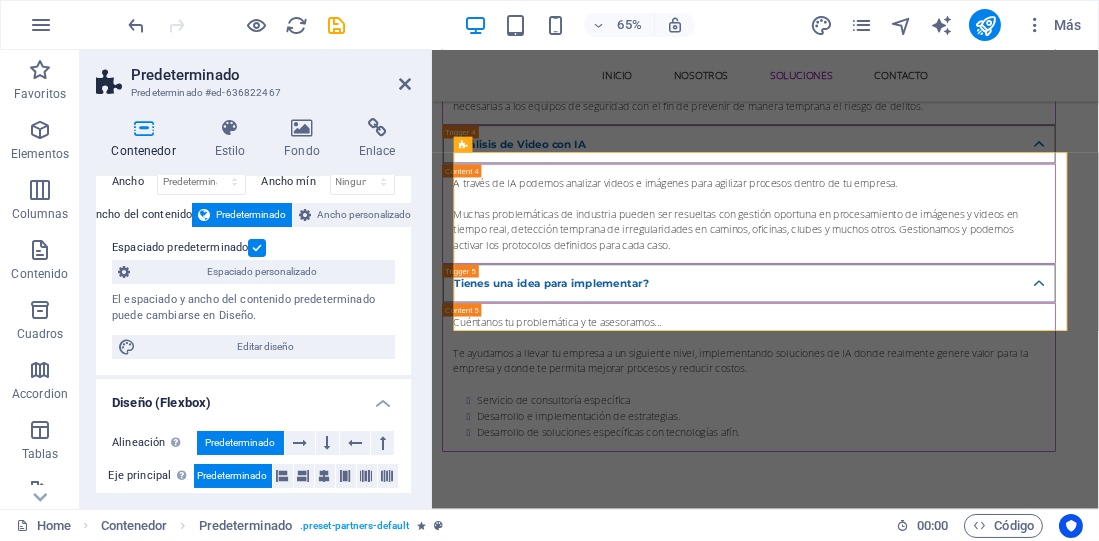 click at bounding box center (257, 248) 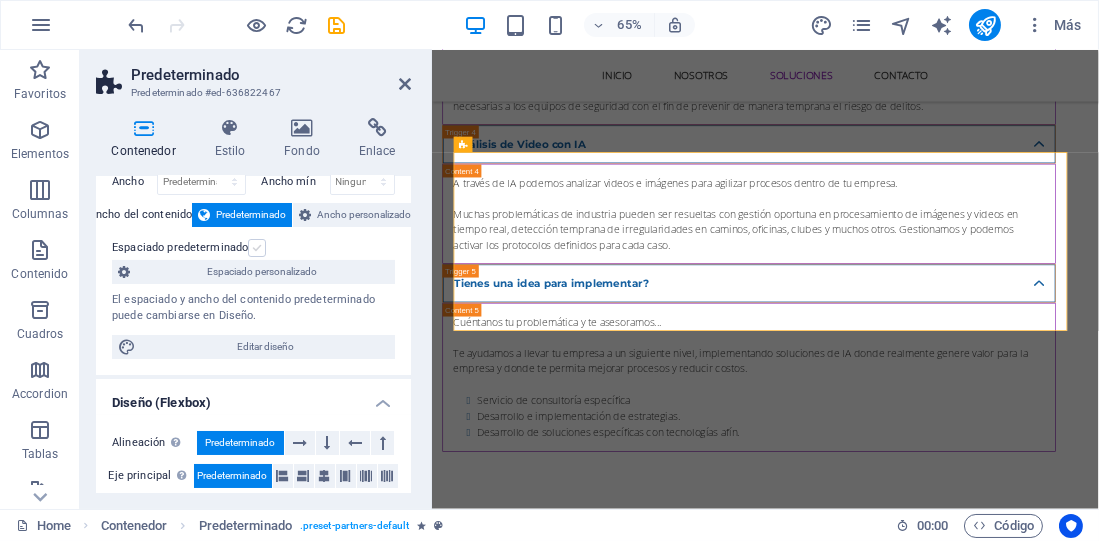 click at bounding box center [257, 248] 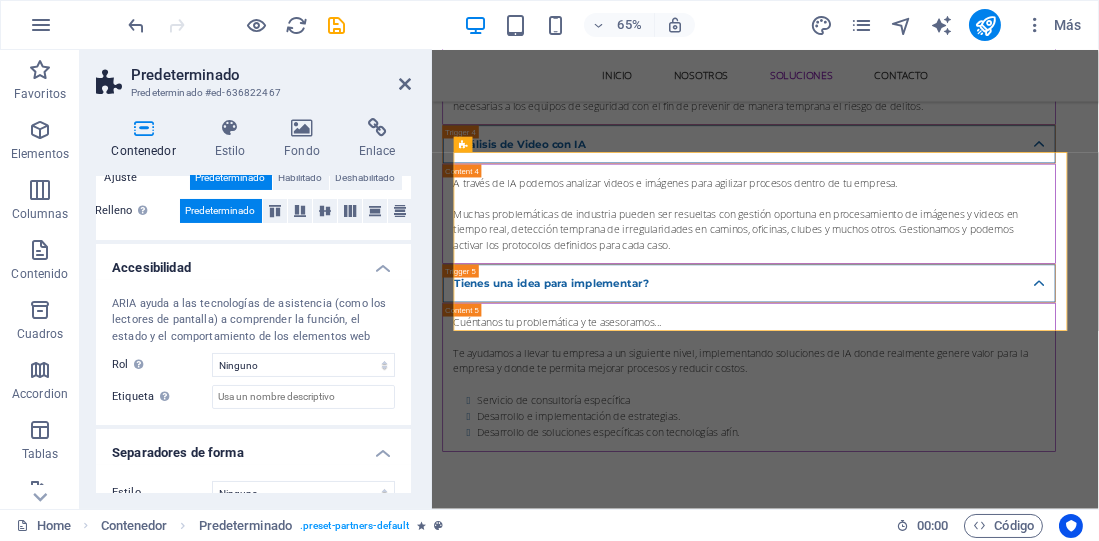 scroll, scrollTop: 481, scrollLeft: 0, axis: vertical 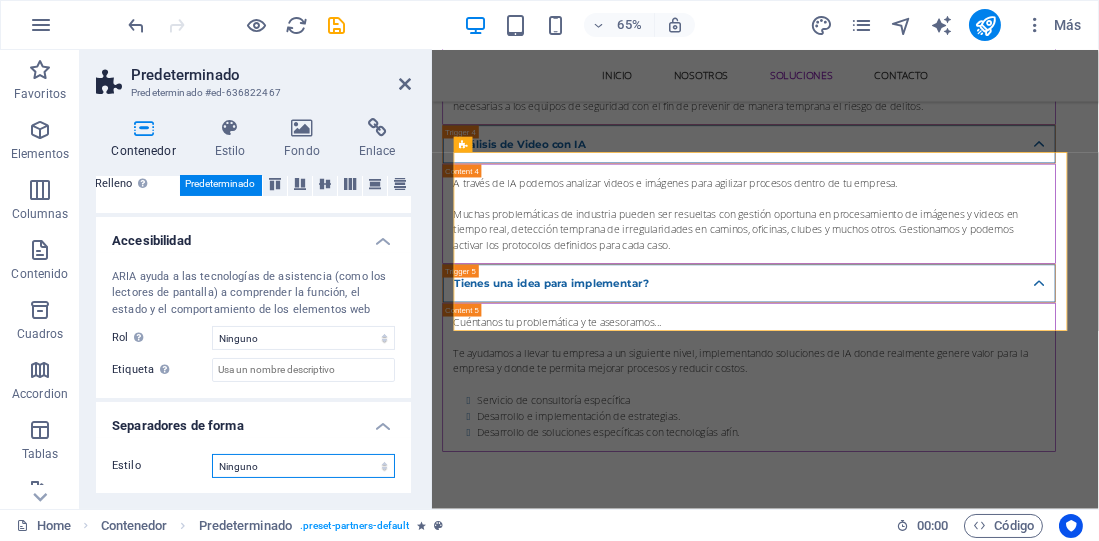 click on "Ninguno Triángulo Cuadrado Diagonal Polígono 1 Polígono 2 Zigzag Múltiples zigzags Olas Múltiples olas Medio círculo Círculo Sombra de círculo Bloques Hexágonos Nubes Múltiples nubes Ventilador Pirámides Libro Gota de pintura Fuego Papel desmenuzado Flecha" at bounding box center (303, 466) 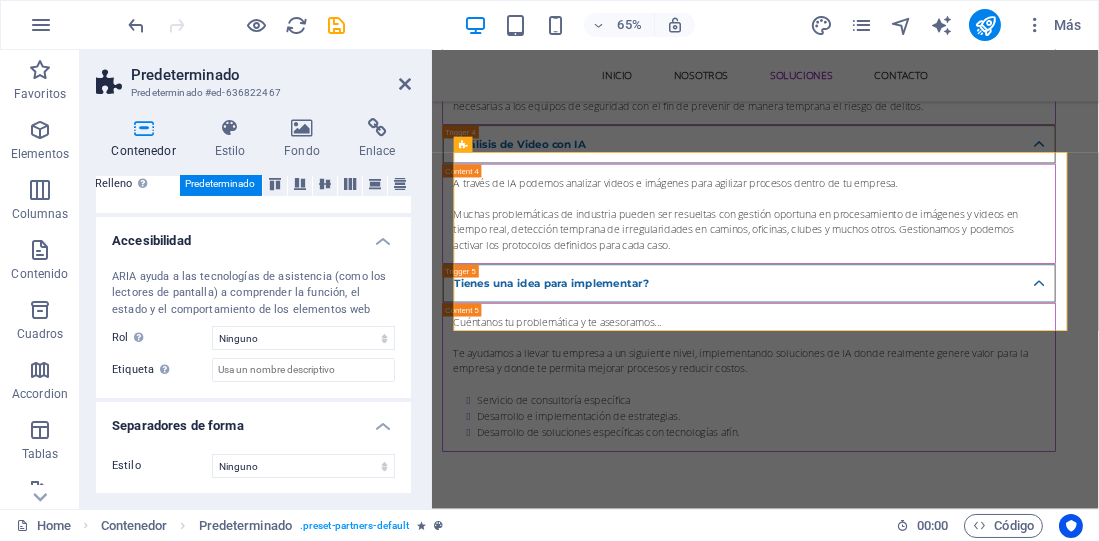 click on "Estilo" at bounding box center (162, 466) 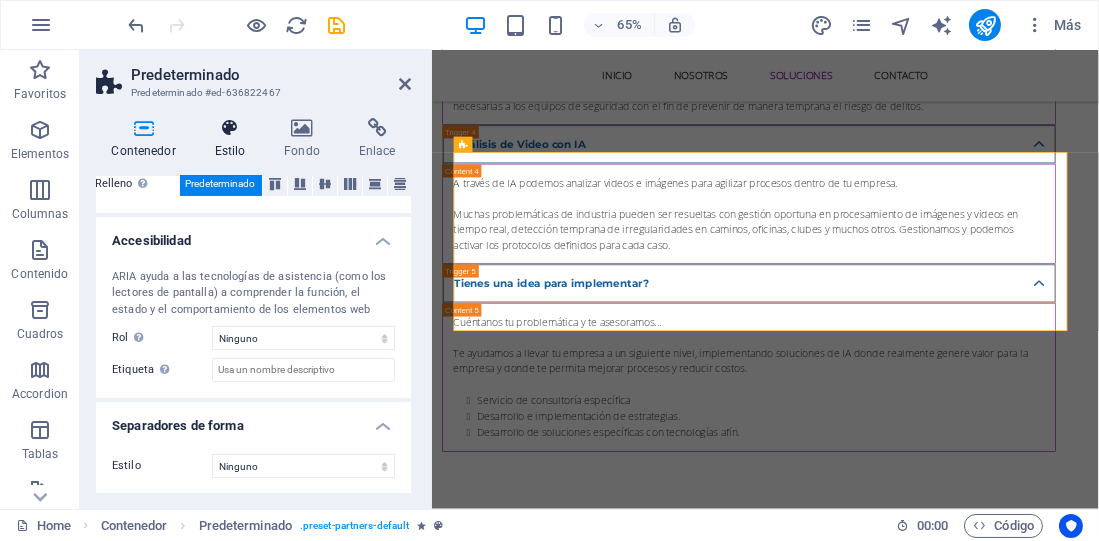 click on "Estilo" at bounding box center [234, 139] 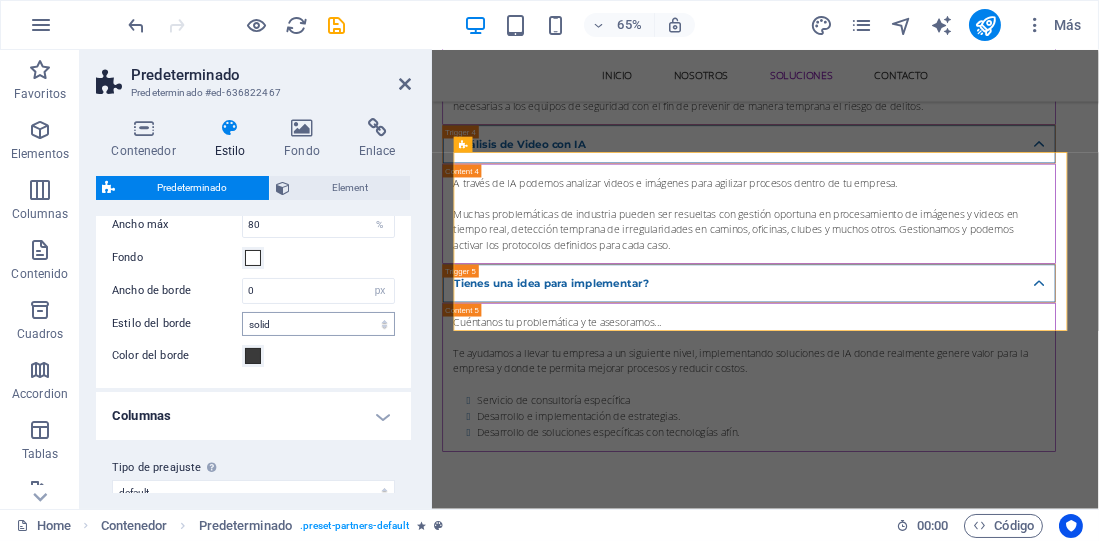 scroll, scrollTop: 357, scrollLeft: 0, axis: vertical 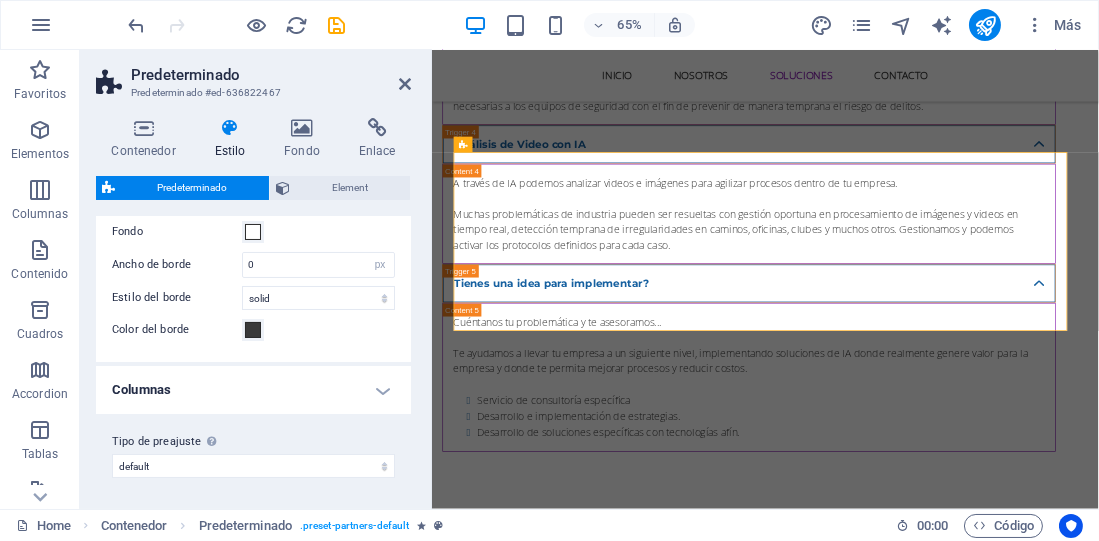 click on "Columnas" at bounding box center [253, 390] 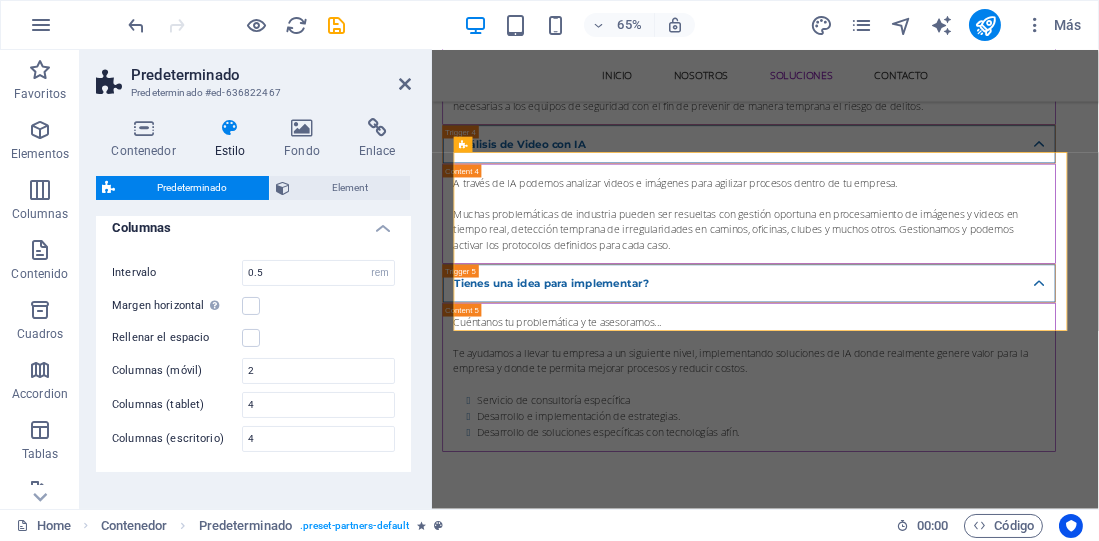 scroll, scrollTop: 539, scrollLeft: 0, axis: vertical 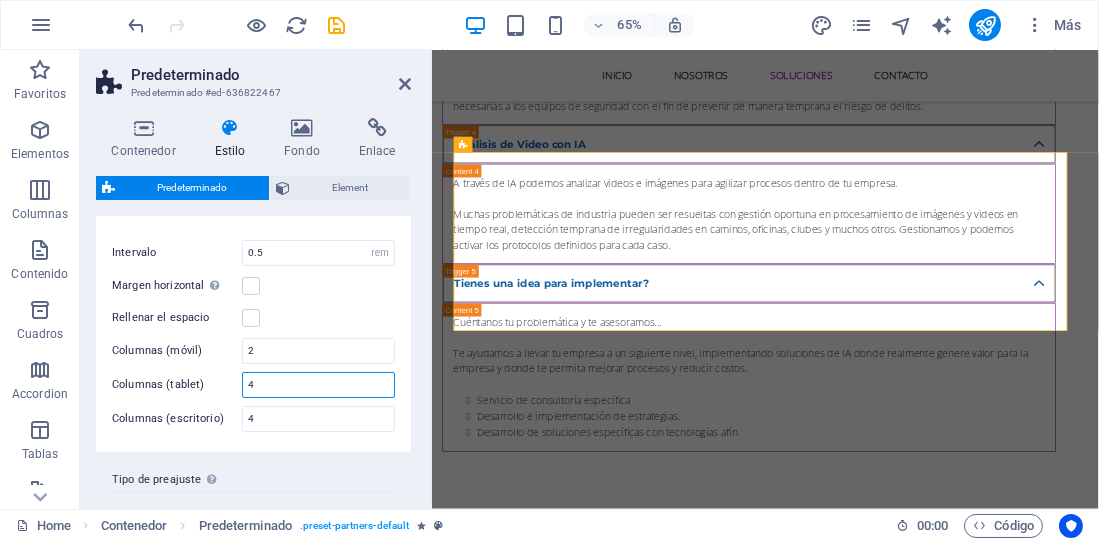 drag, startPoint x: 285, startPoint y: 383, endPoint x: 249, endPoint y: 385, distance: 36.05551 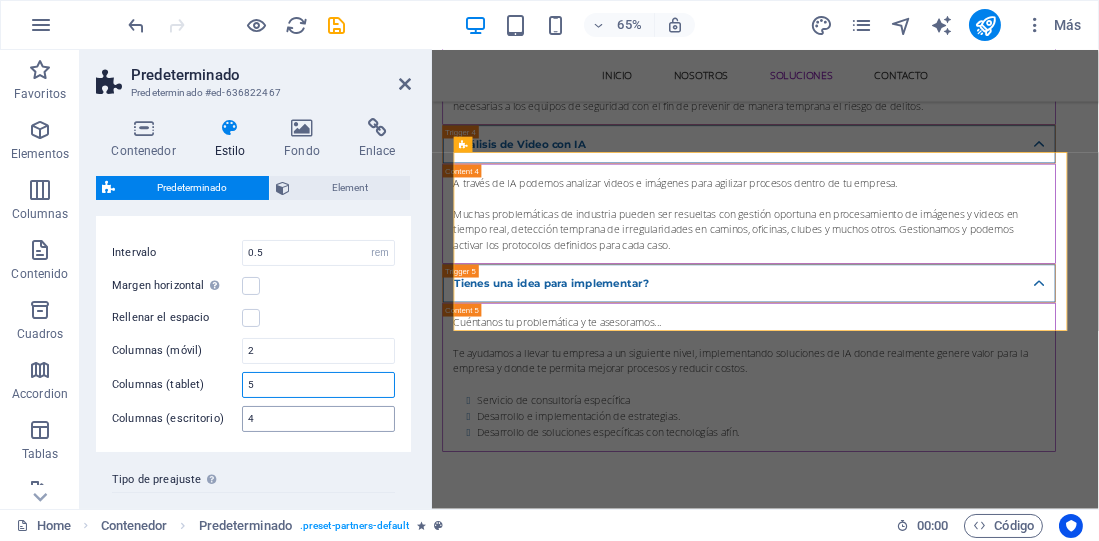 type on "5" 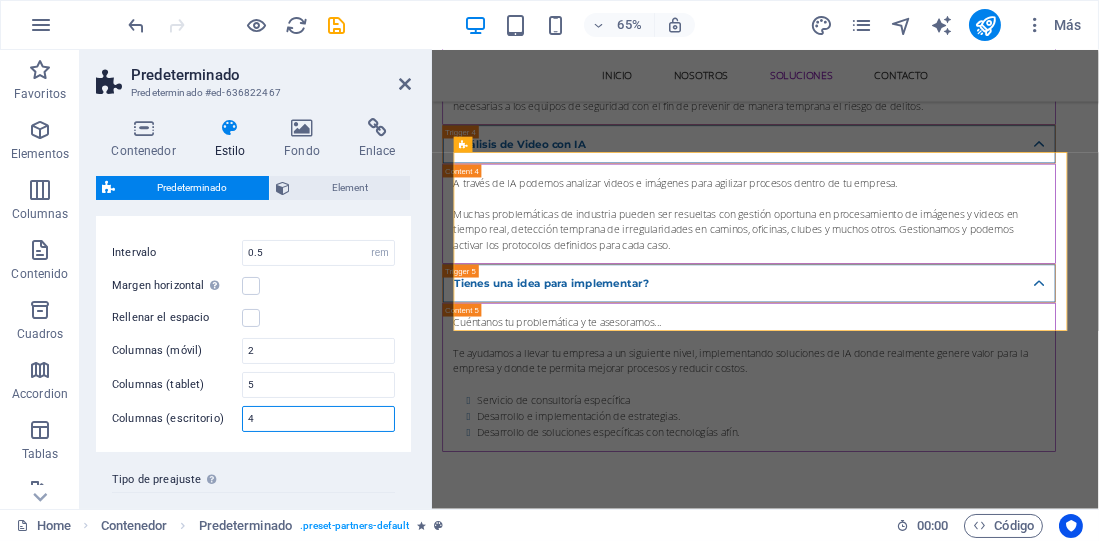 drag, startPoint x: 275, startPoint y: 408, endPoint x: 222, endPoint y: 412, distance: 53.15073 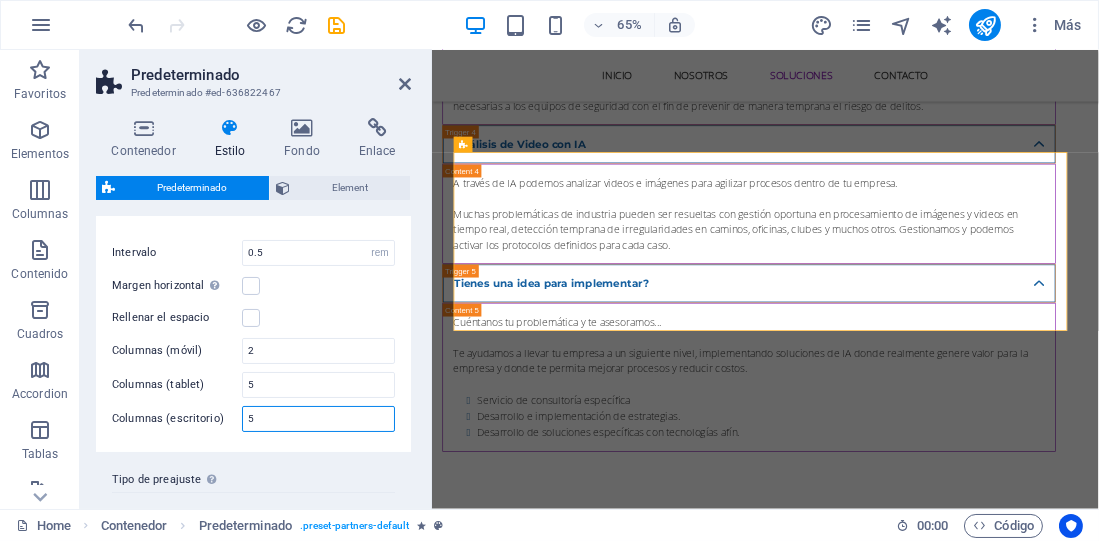 type on "5" 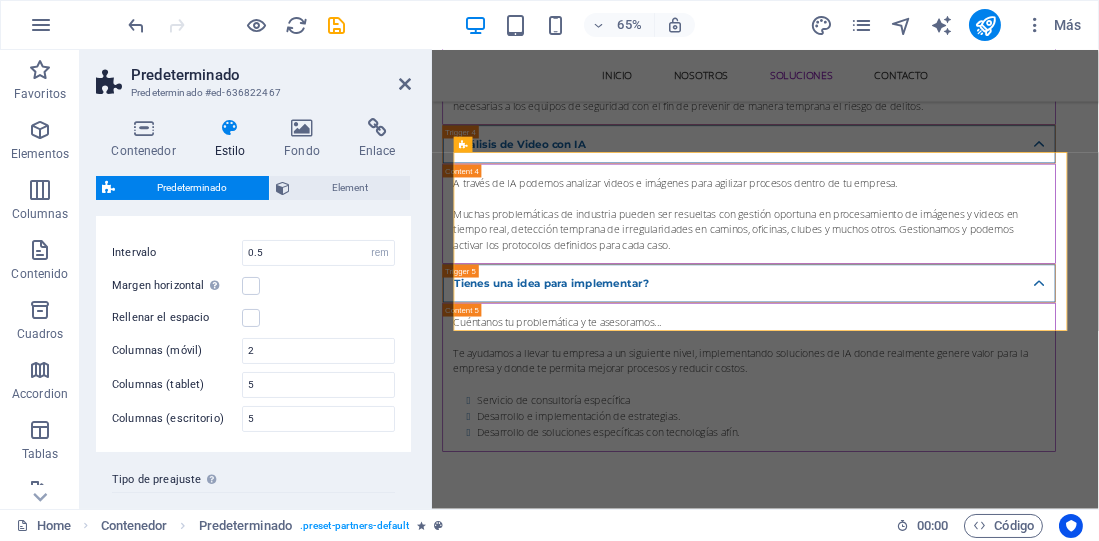 click on "Predeterminado #ed-636822467" at bounding box center [251, 93] 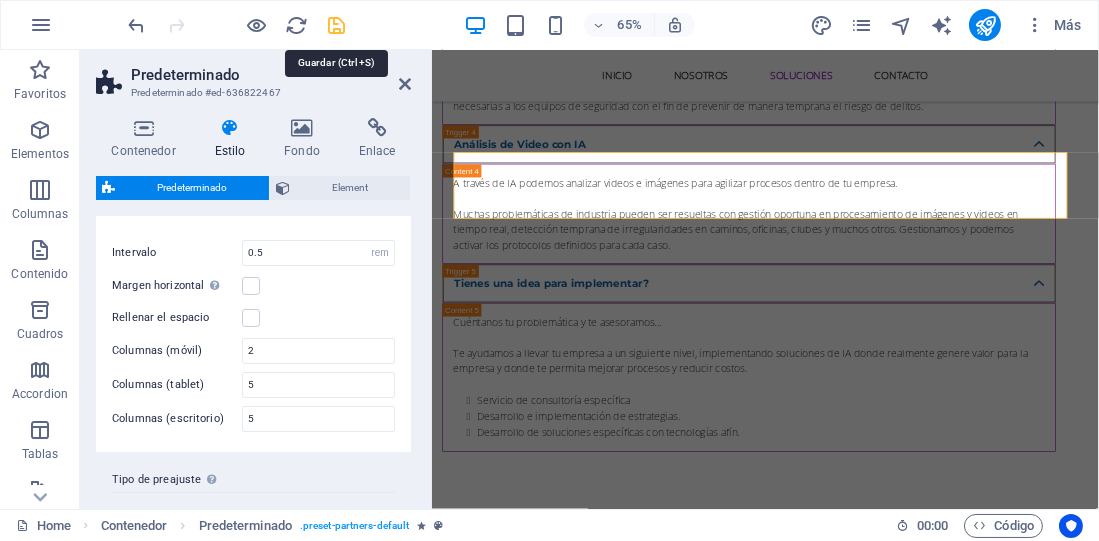 click at bounding box center [337, 25] 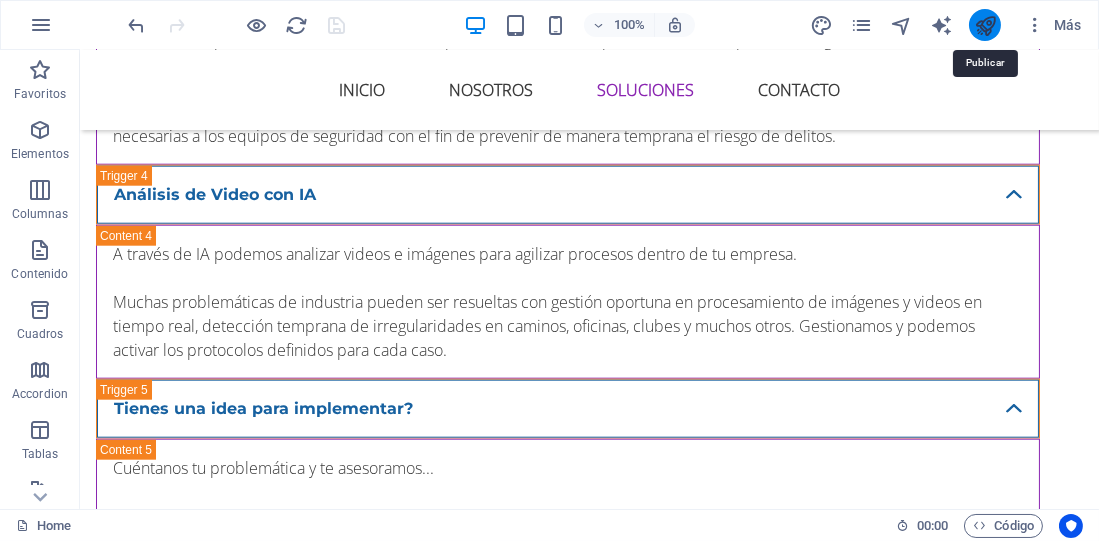 click at bounding box center (985, 25) 